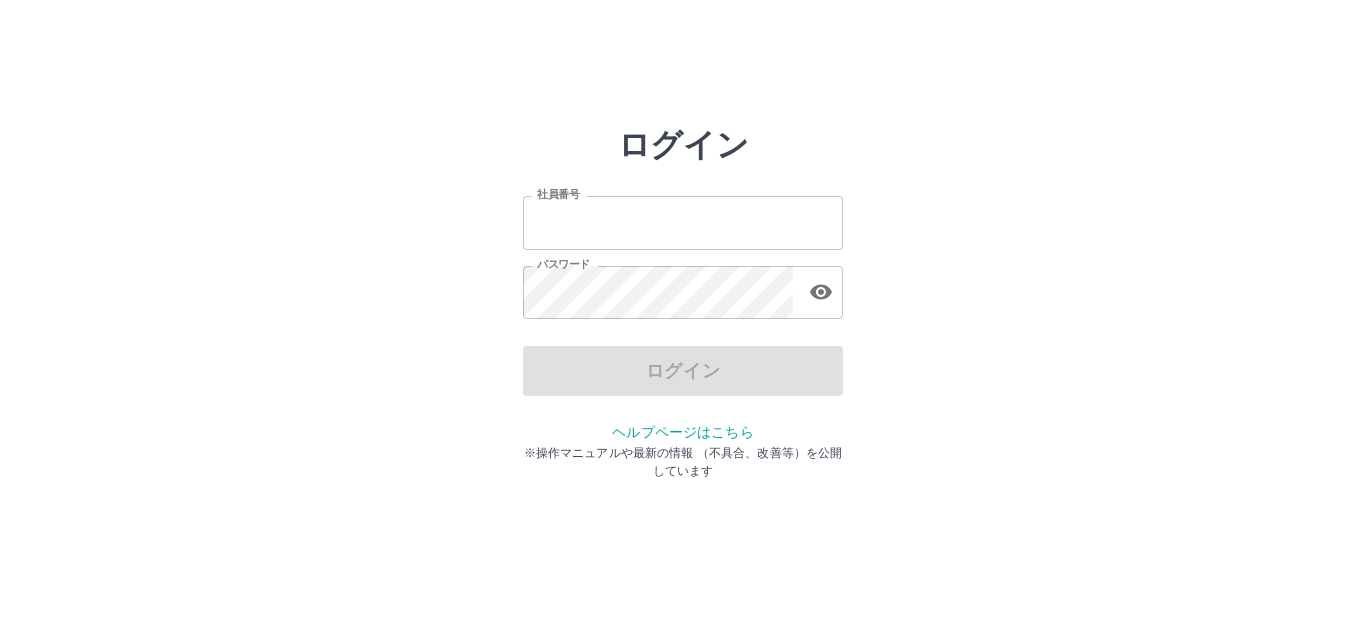 scroll, scrollTop: 0, scrollLeft: 0, axis: both 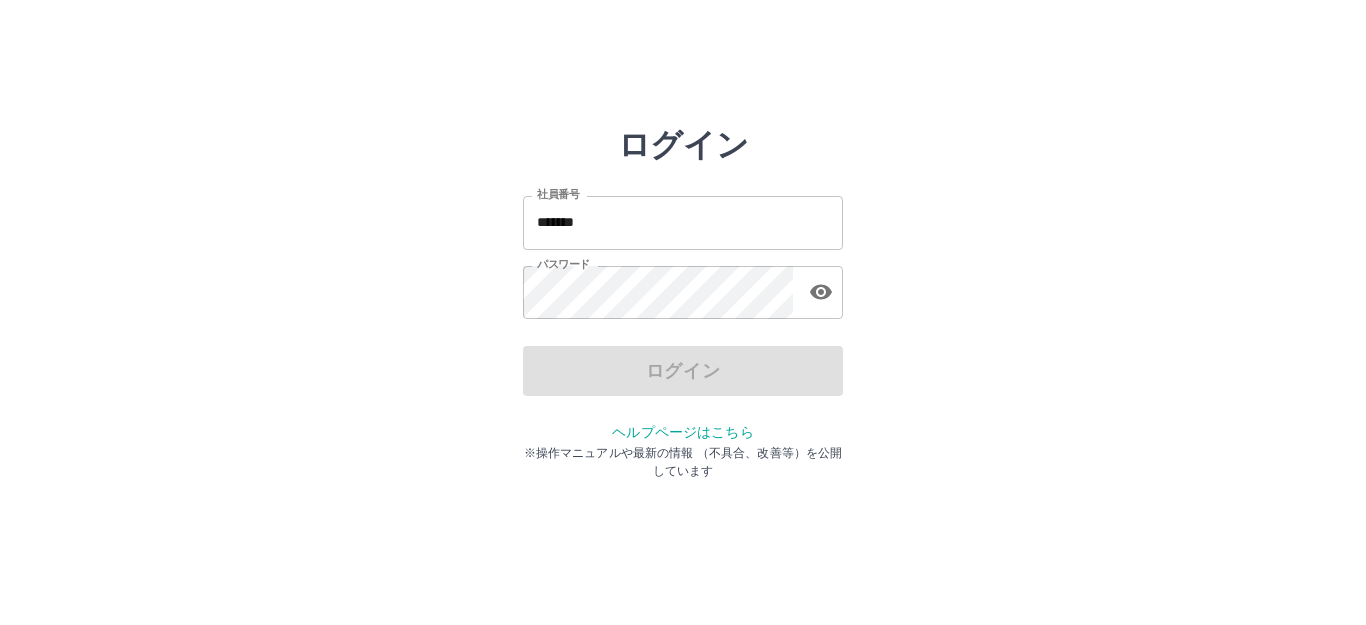 click on "ログイン" at bounding box center (683, 371) 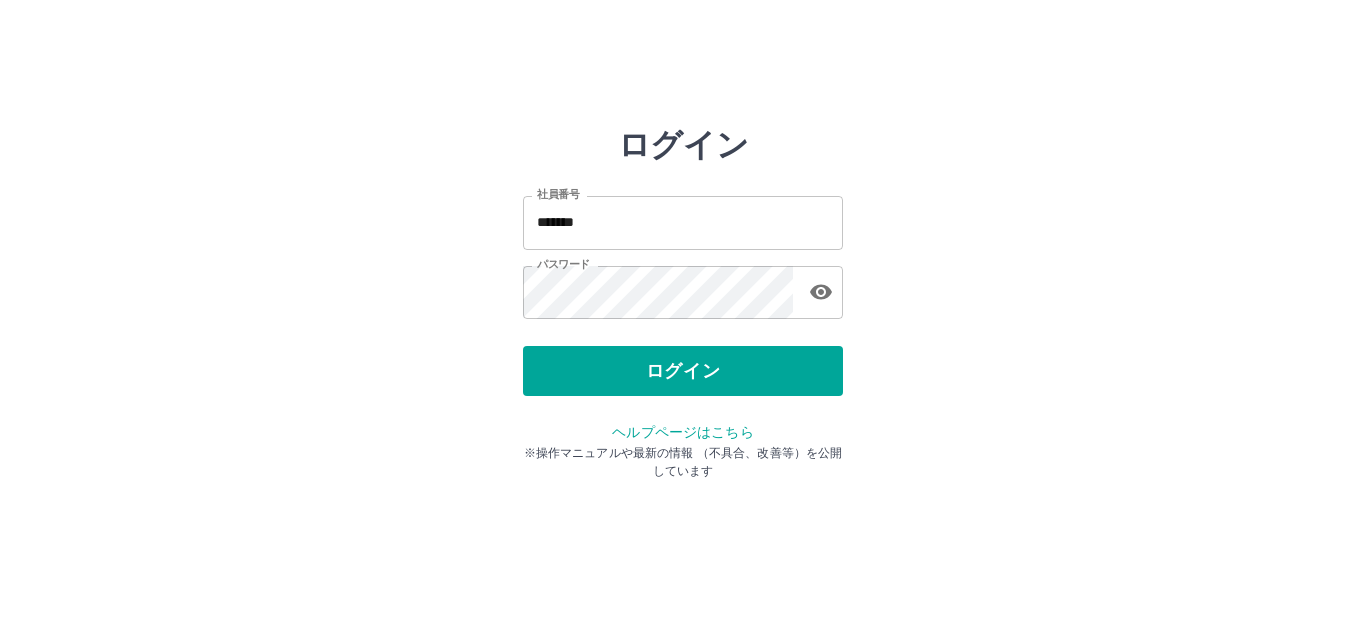 click on "ログイン" at bounding box center (683, 371) 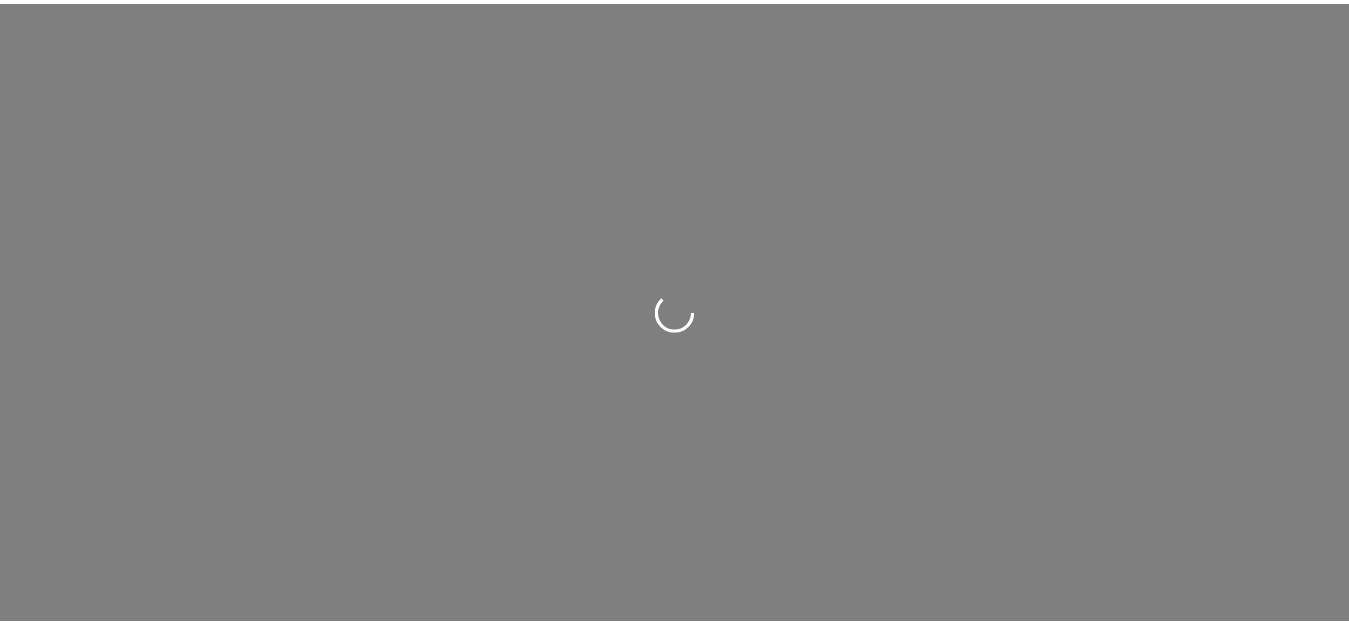 scroll, scrollTop: 0, scrollLeft: 0, axis: both 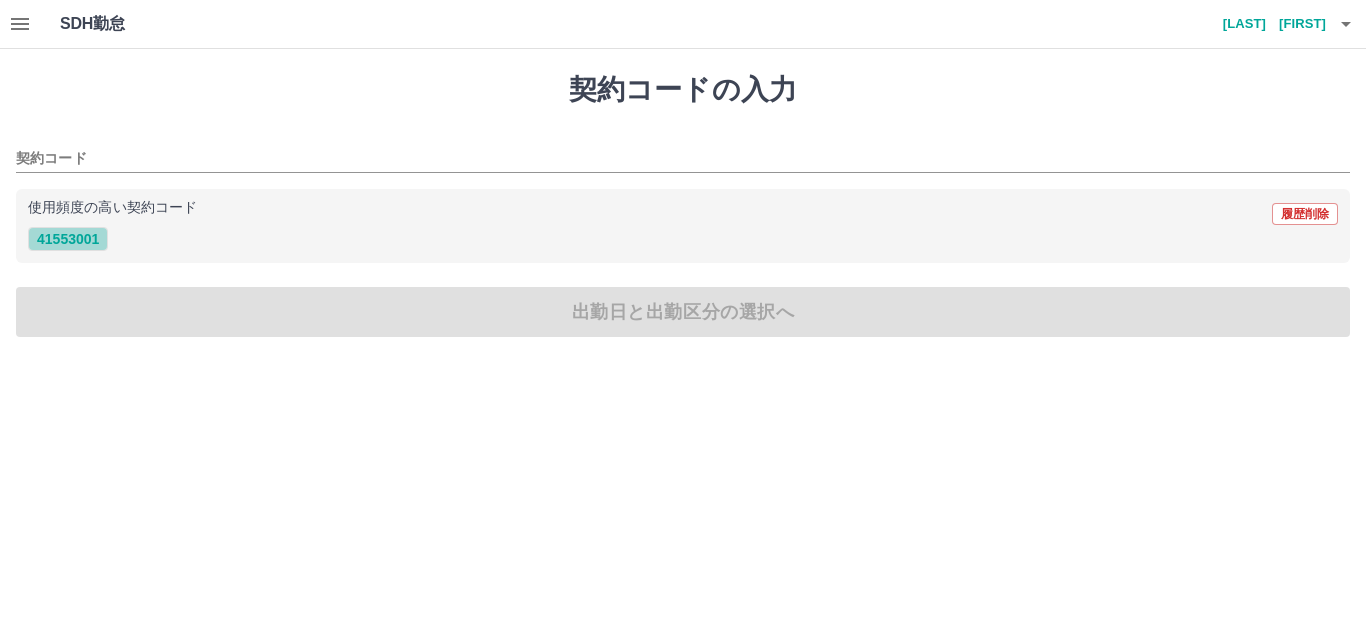 click on "41553001" at bounding box center (68, 239) 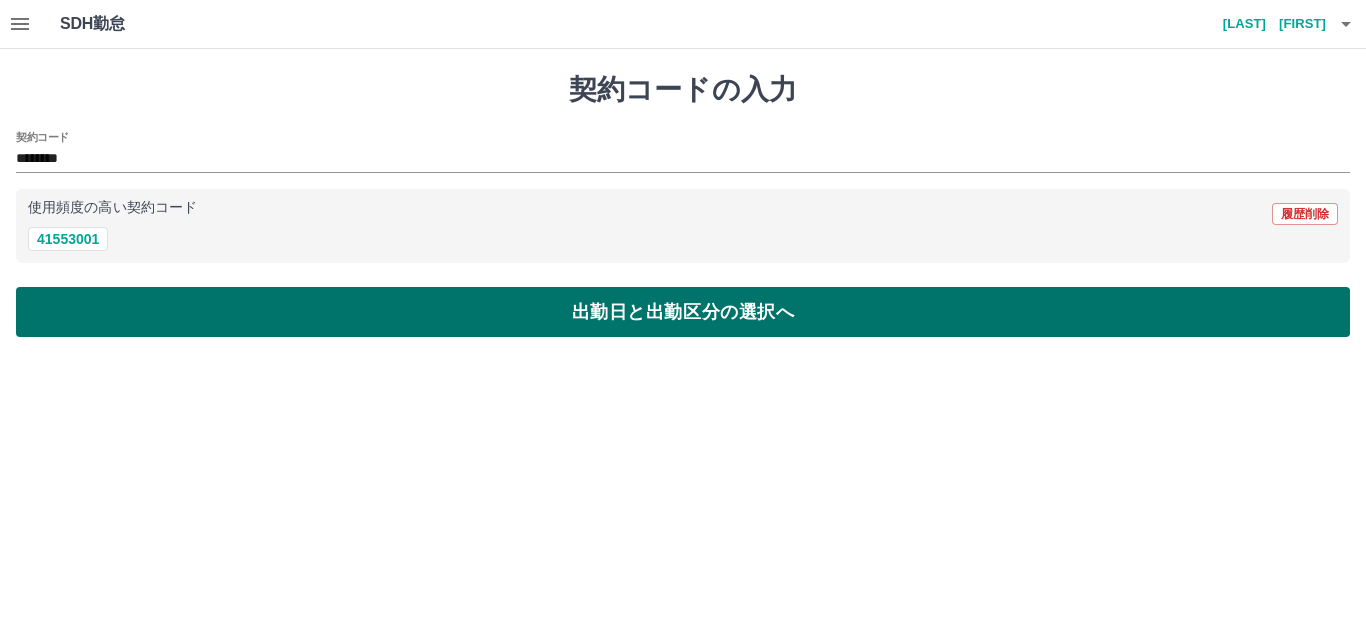 click on "出勤日と出勤区分の選択へ" at bounding box center (683, 312) 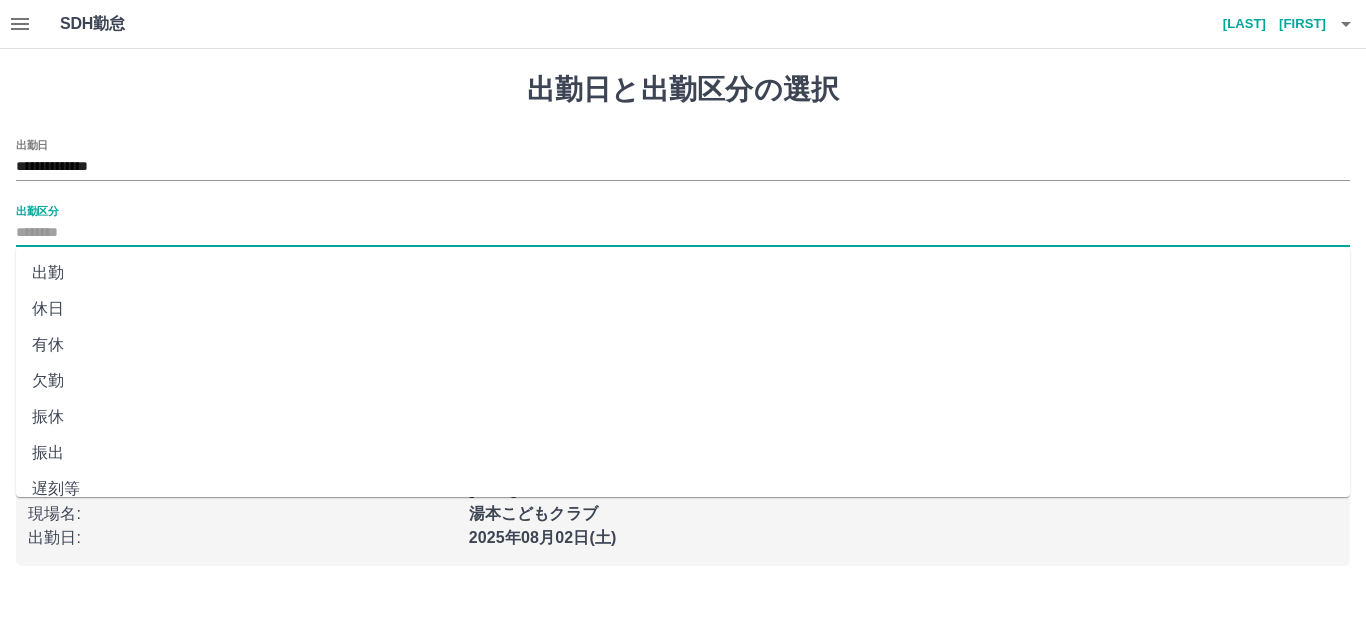 click on "出勤区分" at bounding box center [683, 233] 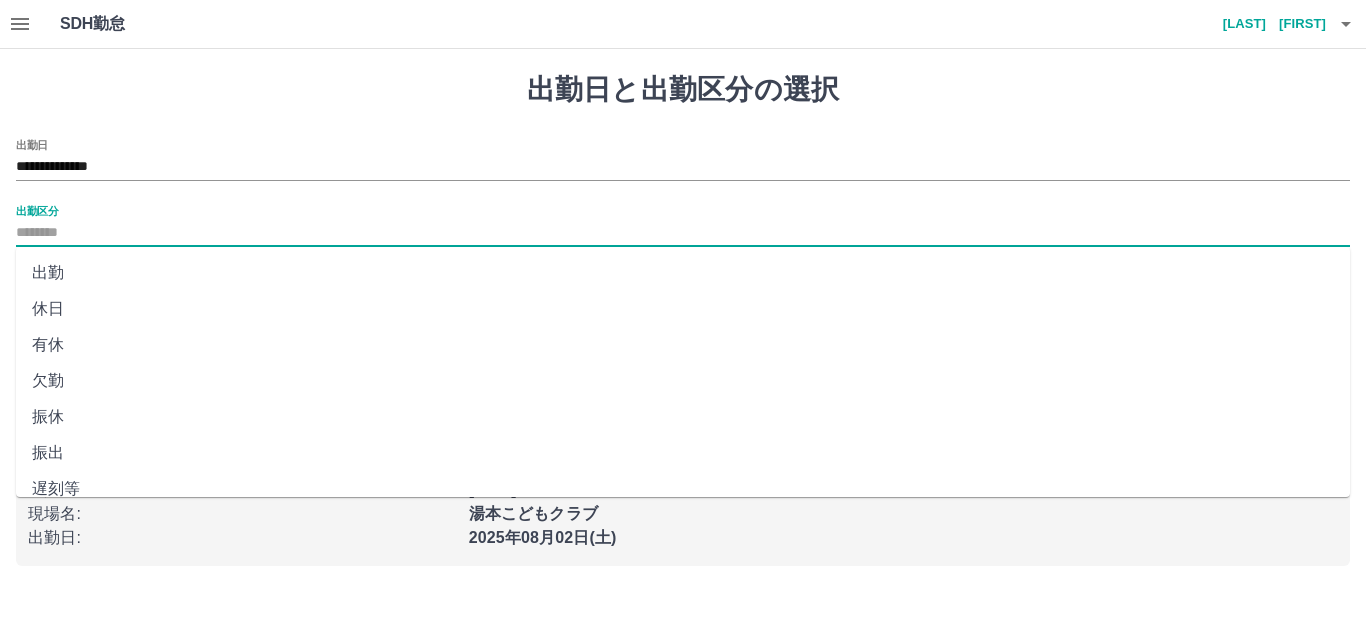 click on "出勤" at bounding box center [683, 273] 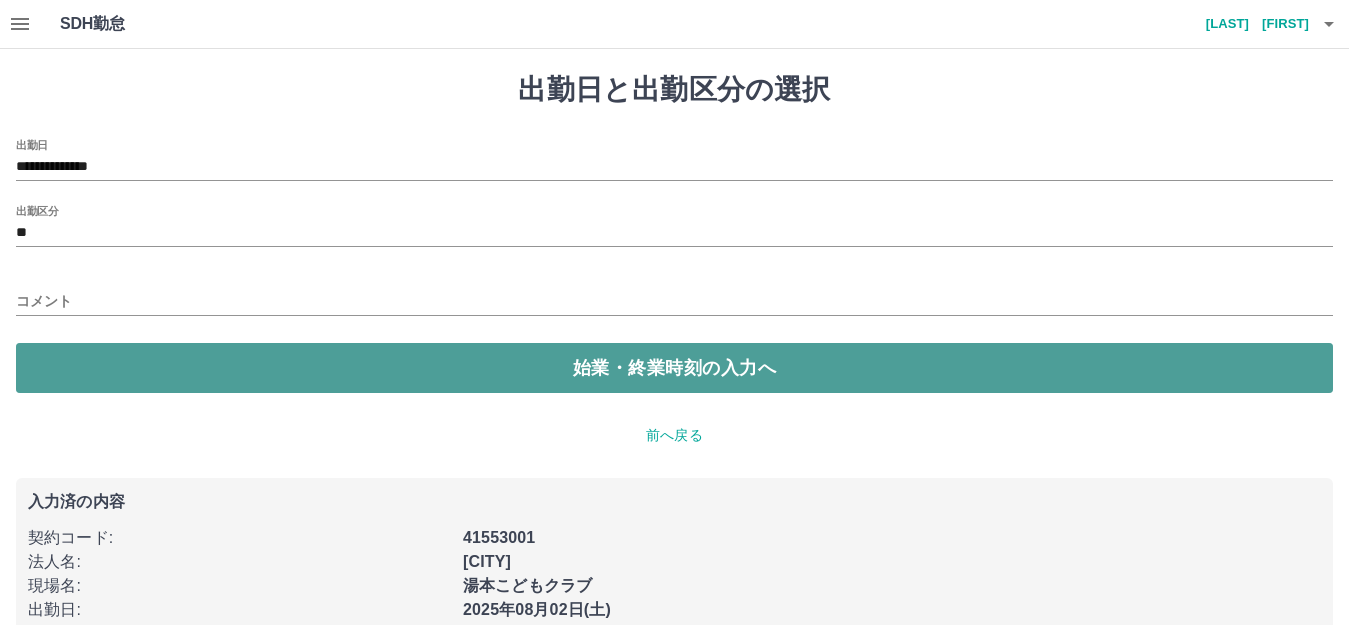 click on "始業・終業時刻の入力へ" at bounding box center [674, 368] 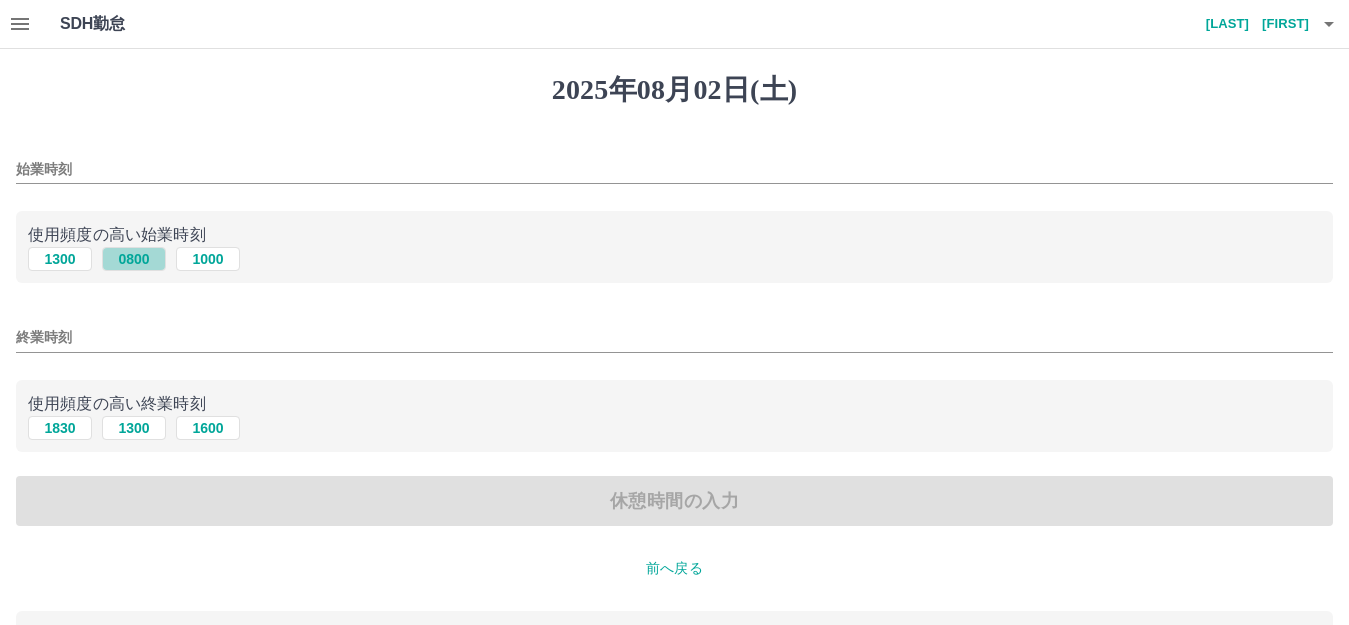 click on "0800" at bounding box center [134, 259] 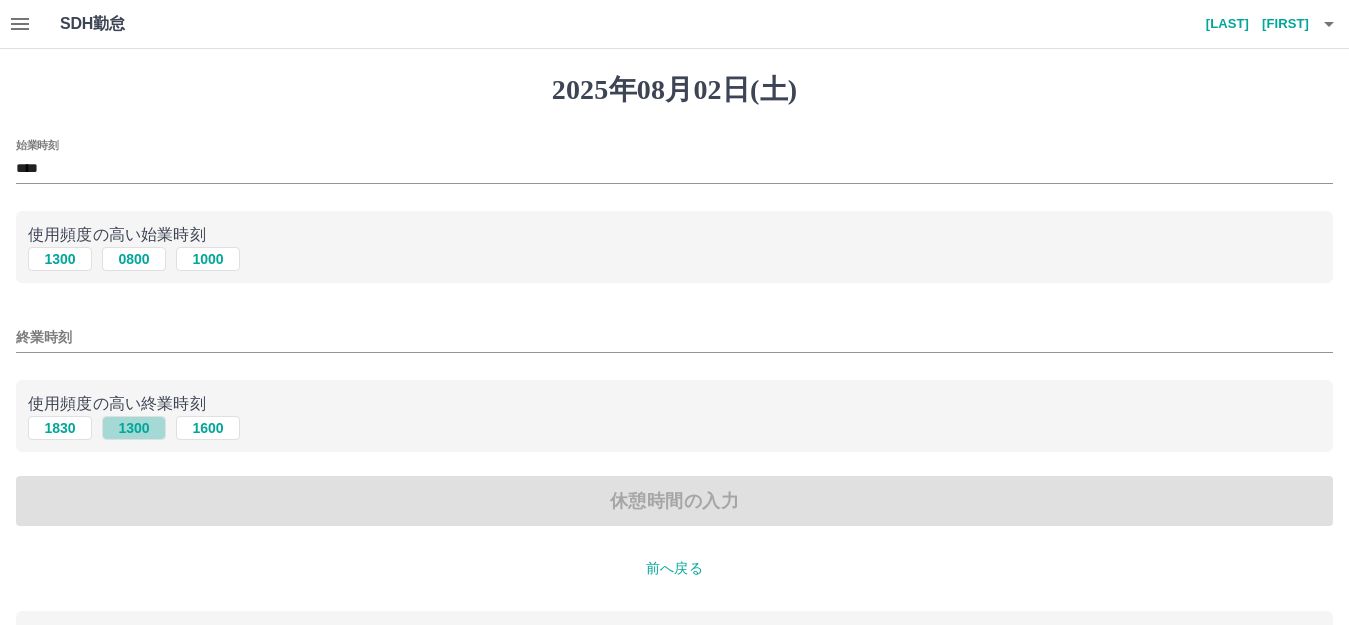 drag, startPoint x: 143, startPoint y: 428, endPoint x: 157, endPoint y: 421, distance: 15.652476 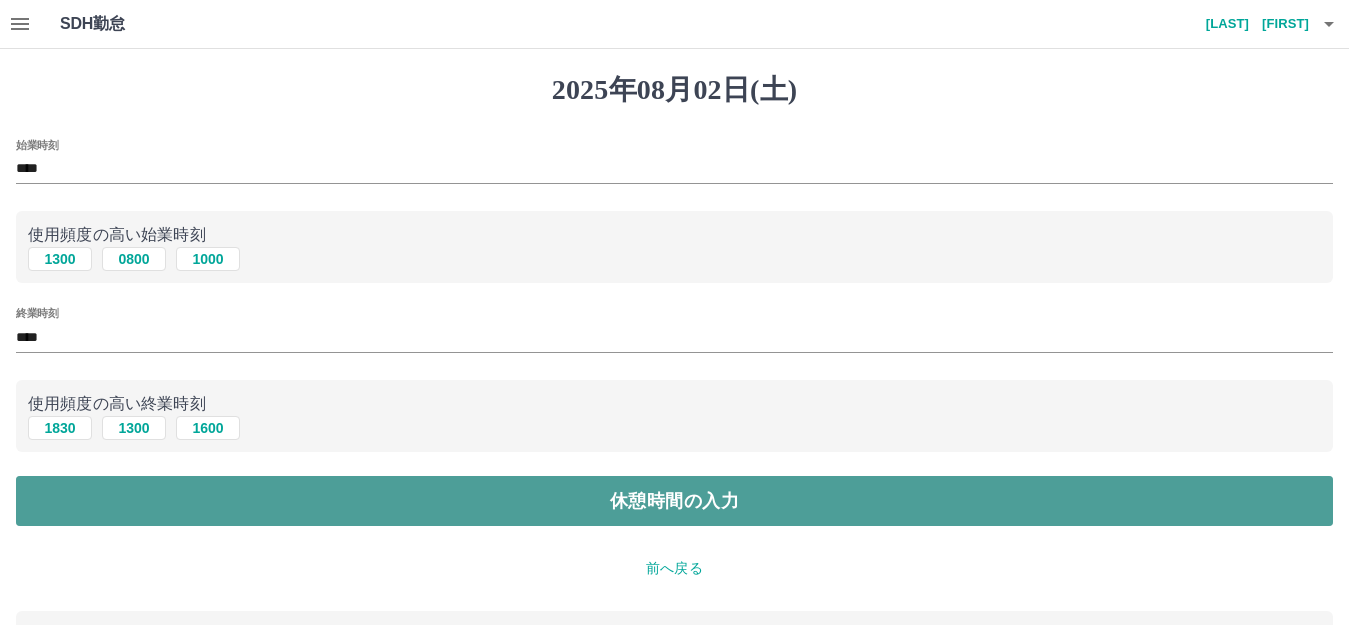 click on "休憩時間の入力" at bounding box center [674, 501] 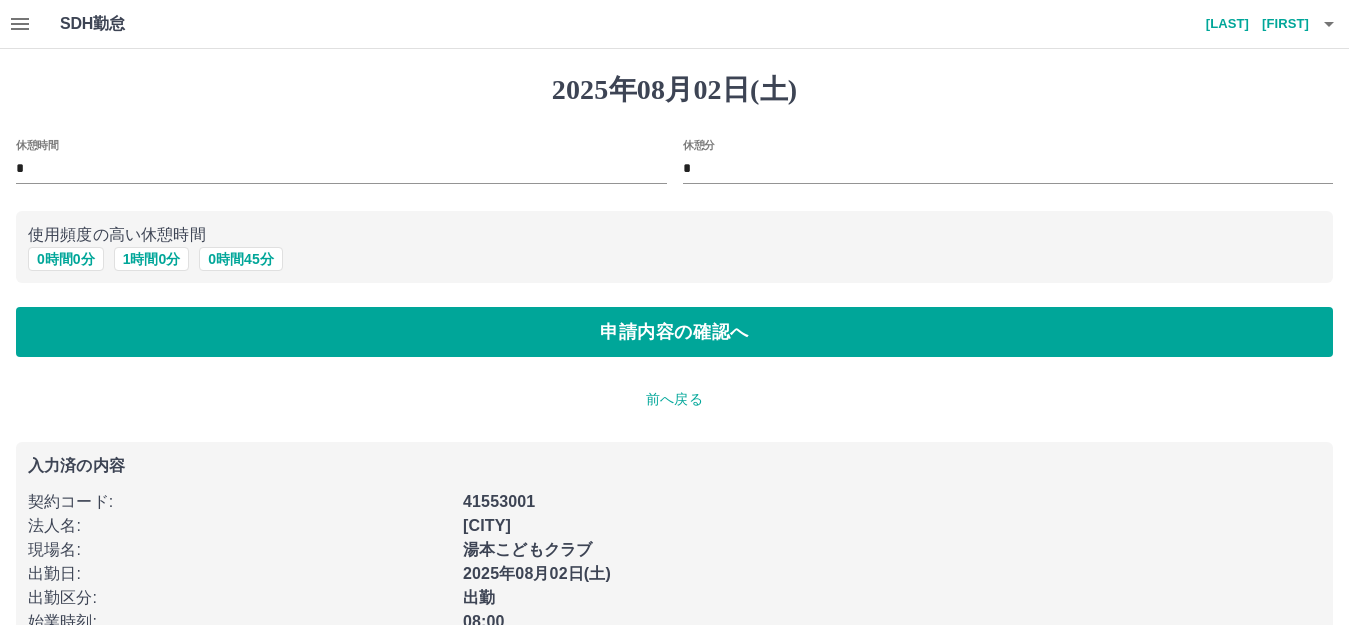 scroll, scrollTop: 74, scrollLeft: 0, axis: vertical 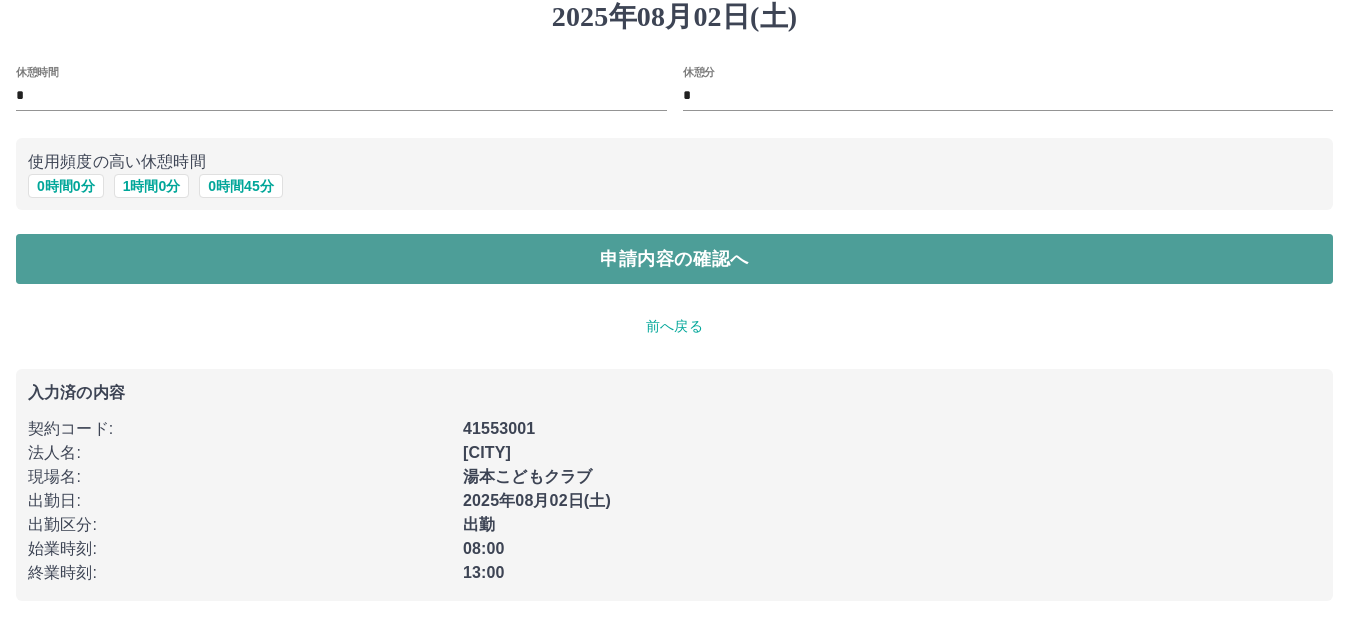 click on "申請内容の確認へ" at bounding box center (674, 259) 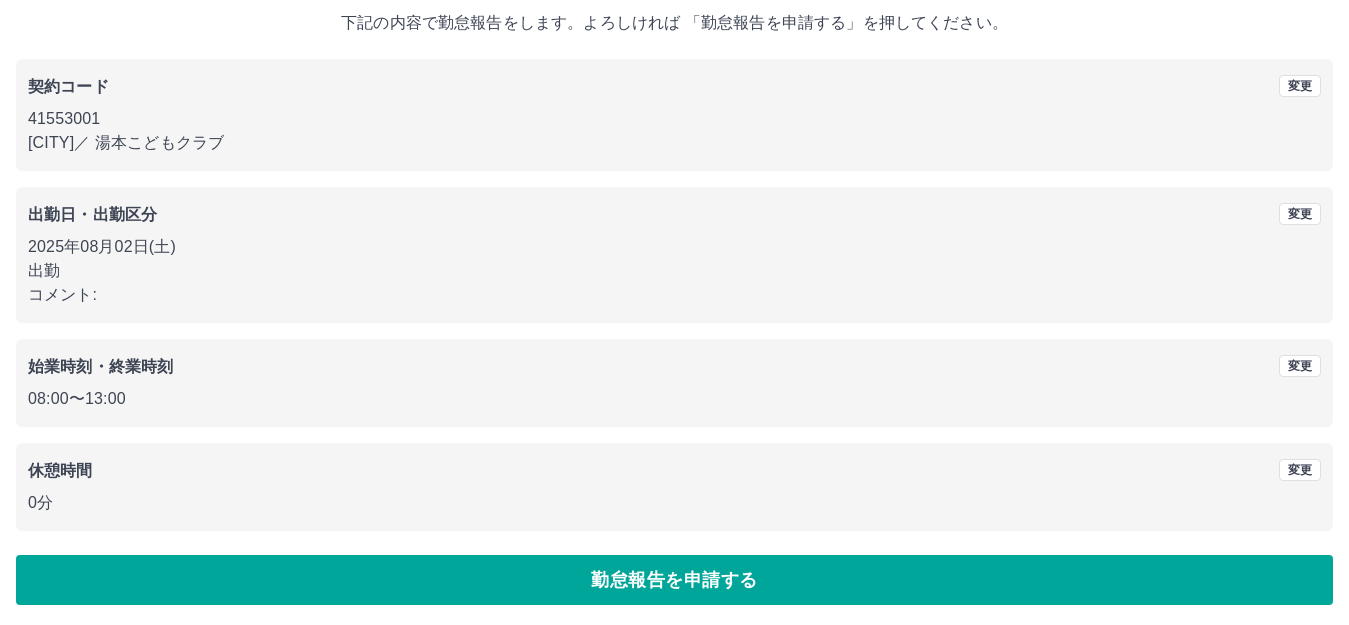 scroll, scrollTop: 124, scrollLeft: 0, axis: vertical 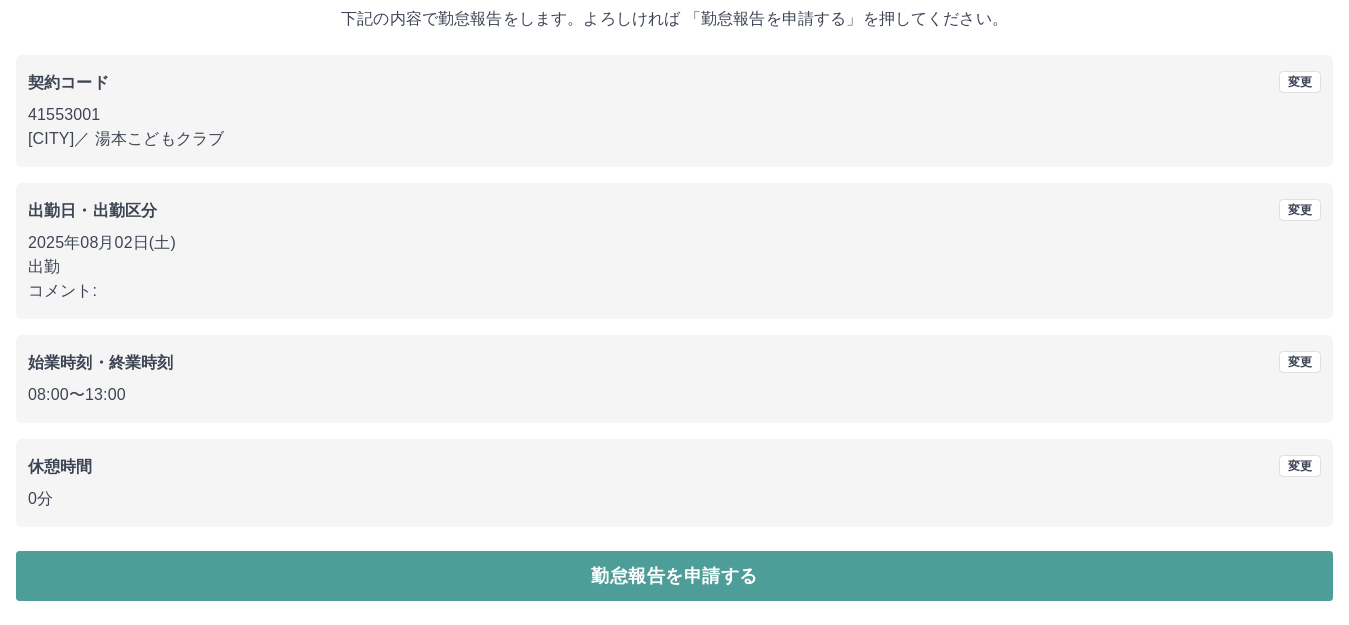 click on "勤怠報告を申請する" at bounding box center [674, 576] 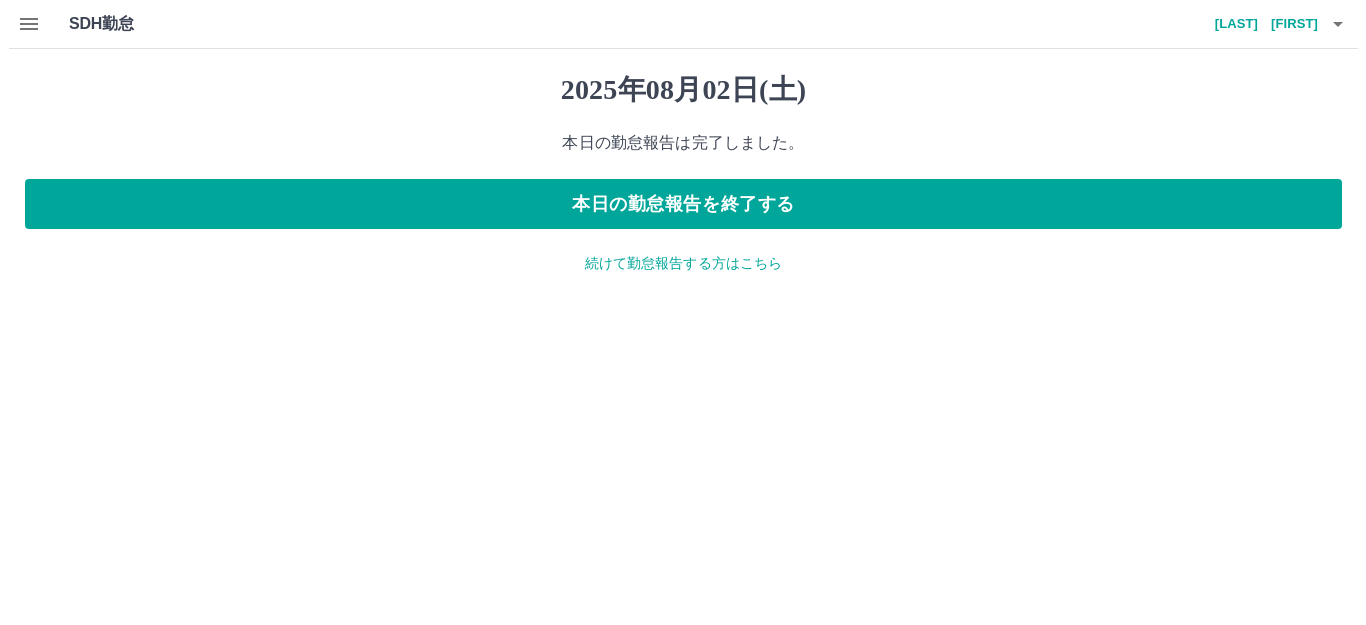 scroll, scrollTop: 0, scrollLeft: 0, axis: both 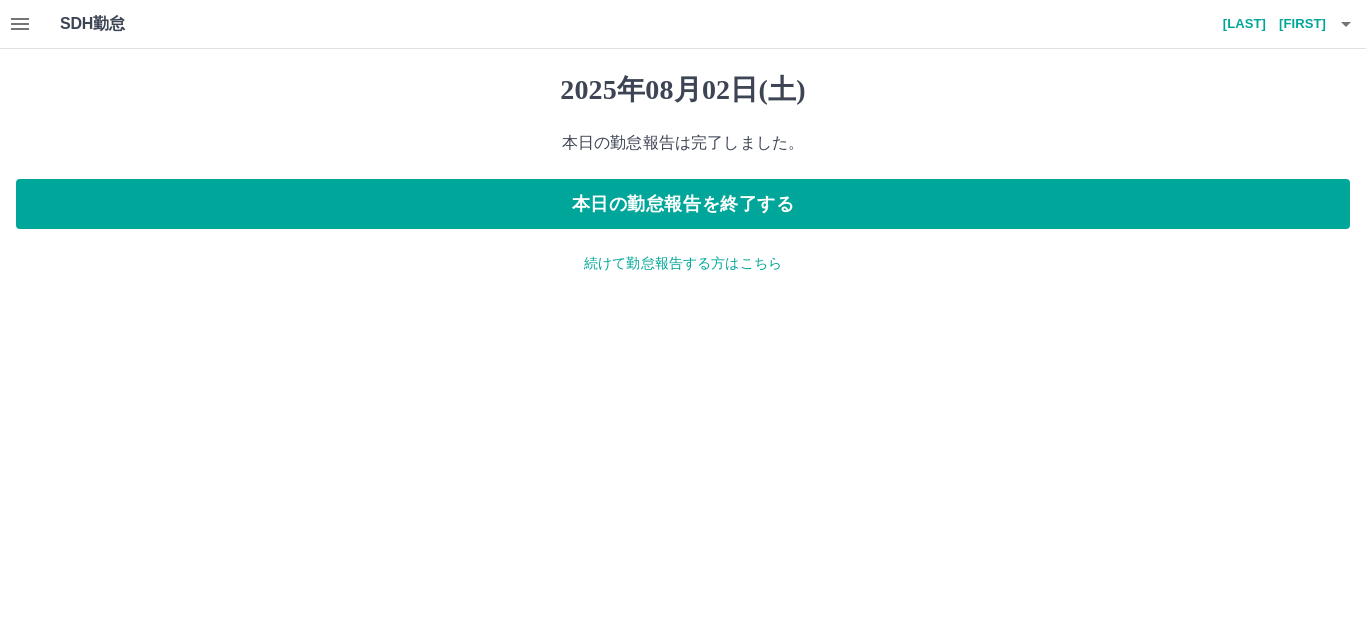 click on "続けて勤怠報告する方はこちら" at bounding box center (683, 263) 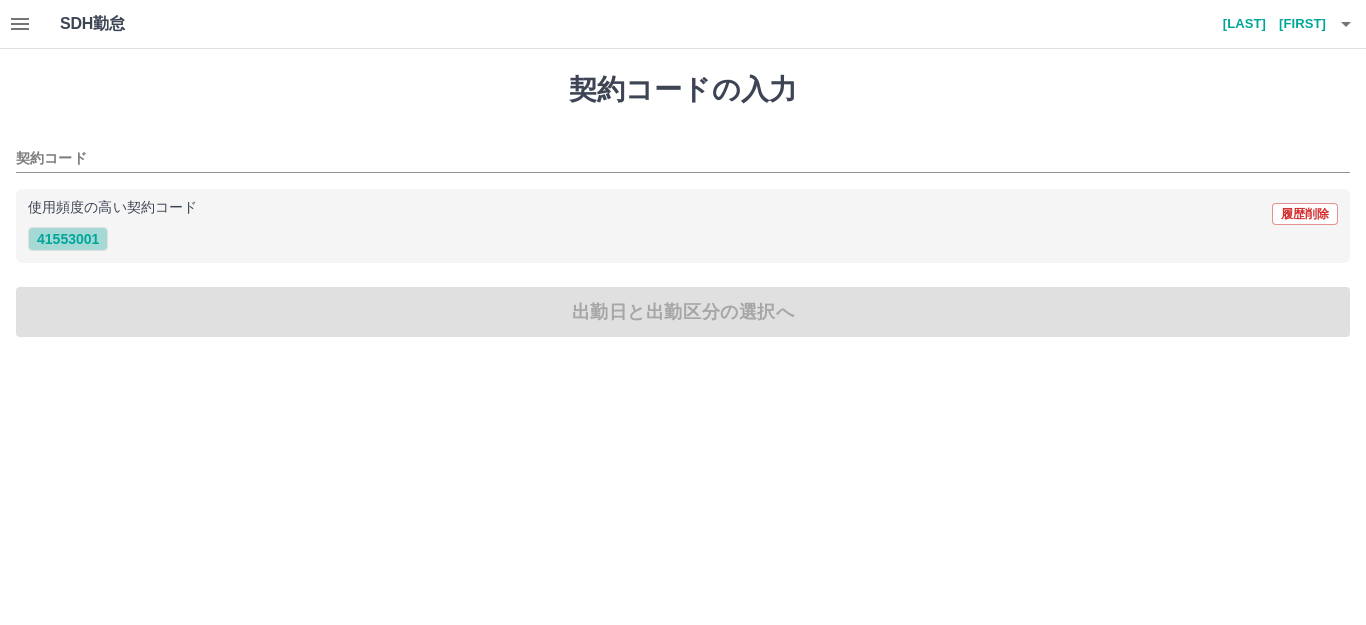 click on "41553001" at bounding box center (68, 239) 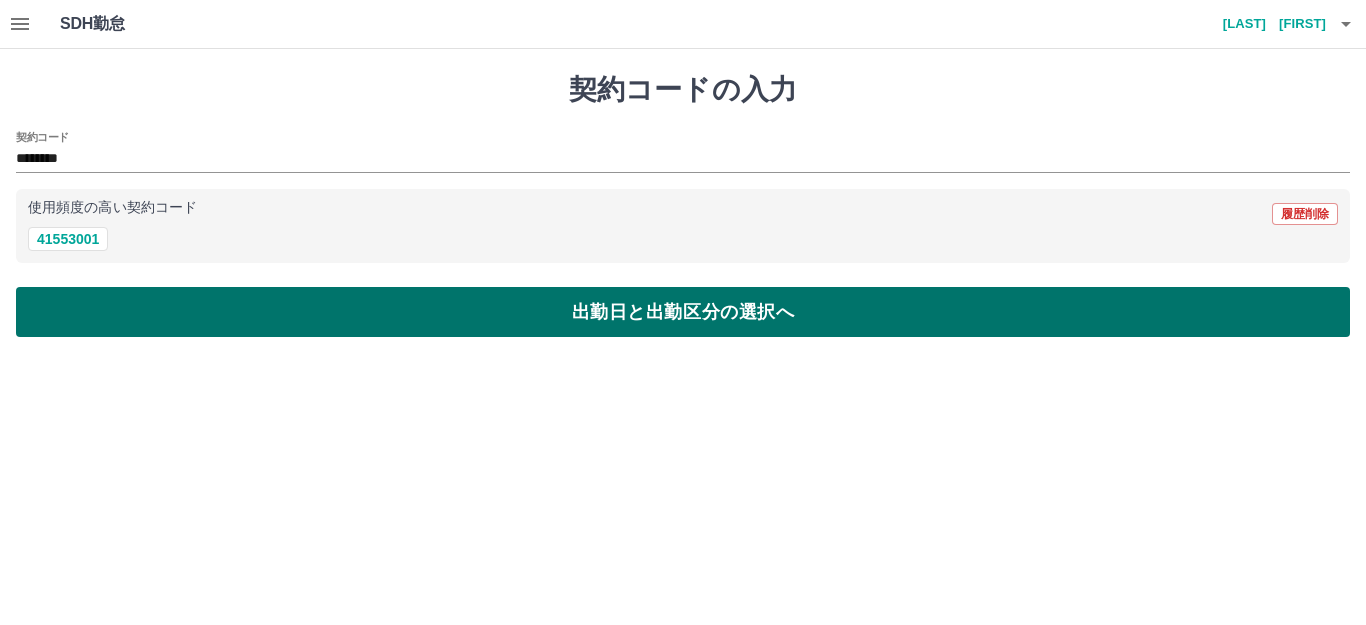 click on "出勤日と出勤区分の選択へ" at bounding box center (683, 312) 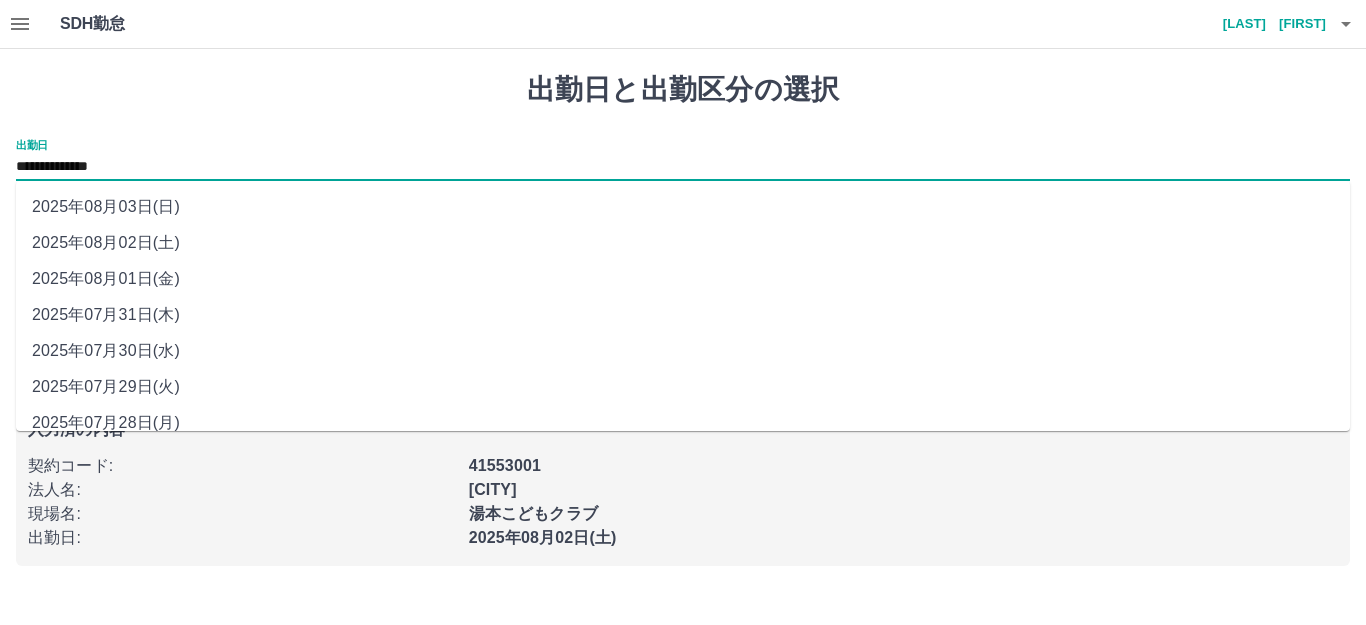 click on "**********" at bounding box center [683, 167] 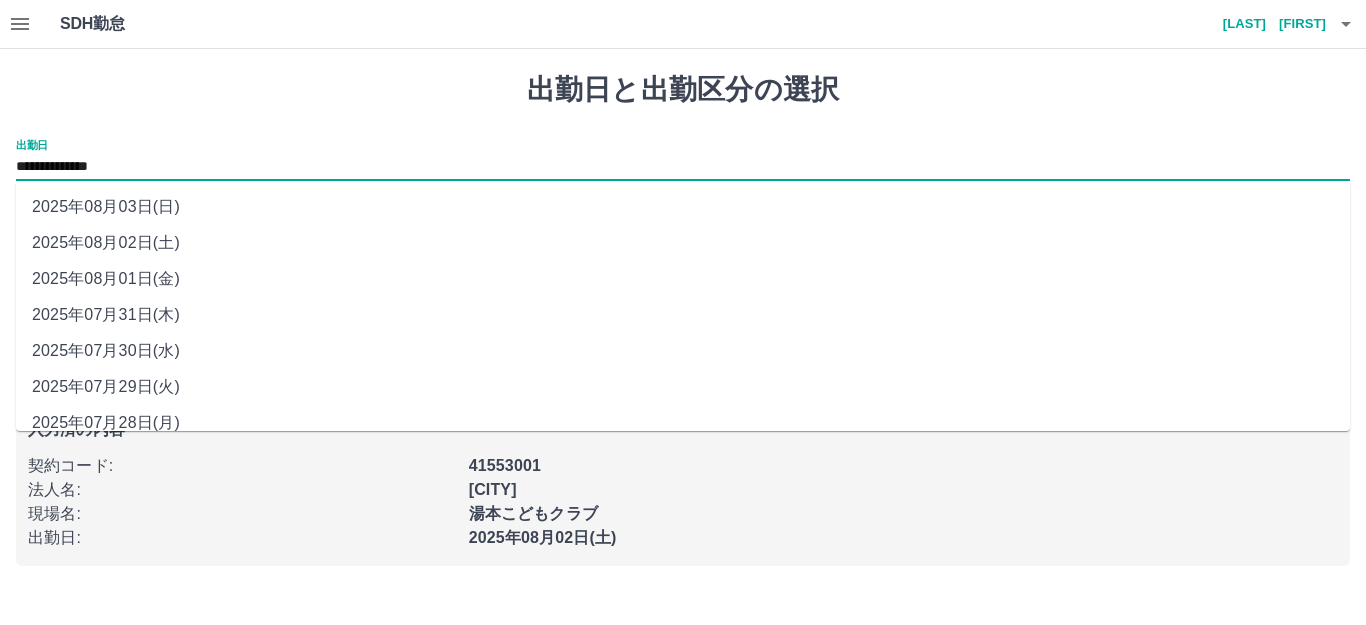 click on "2025年08月03日(日)" at bounding box center (683, 207) 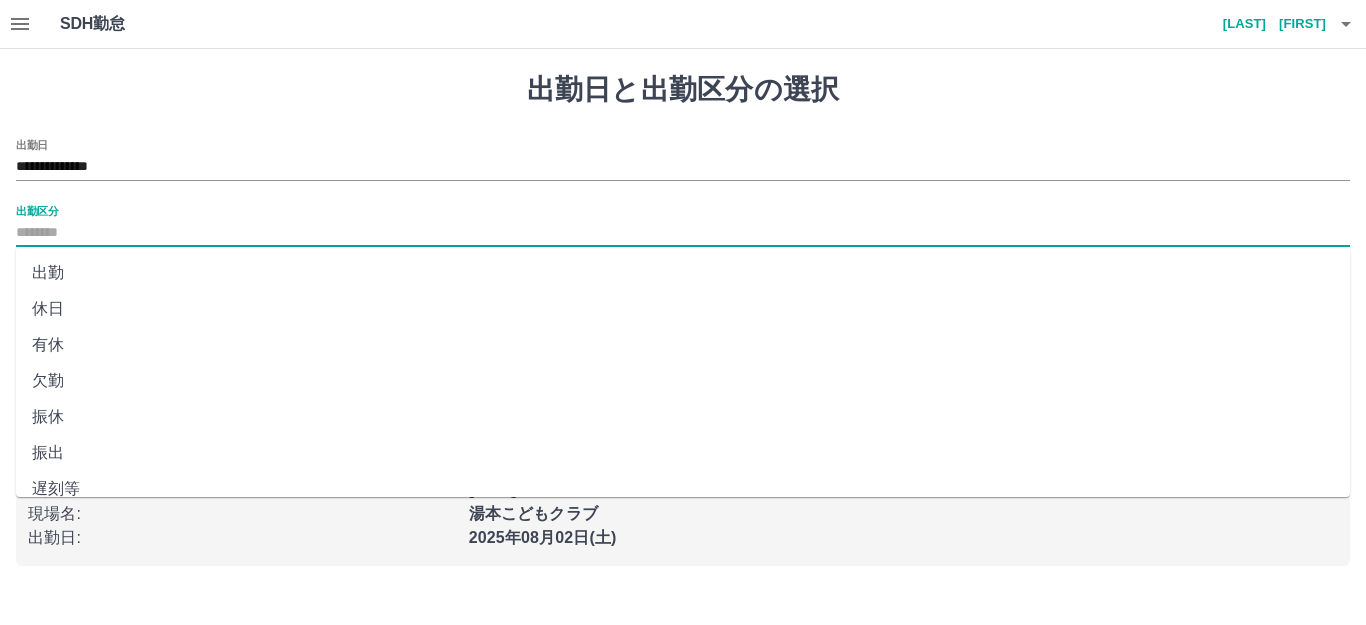 click on "出勤区分" at bounding box center (683, 233) 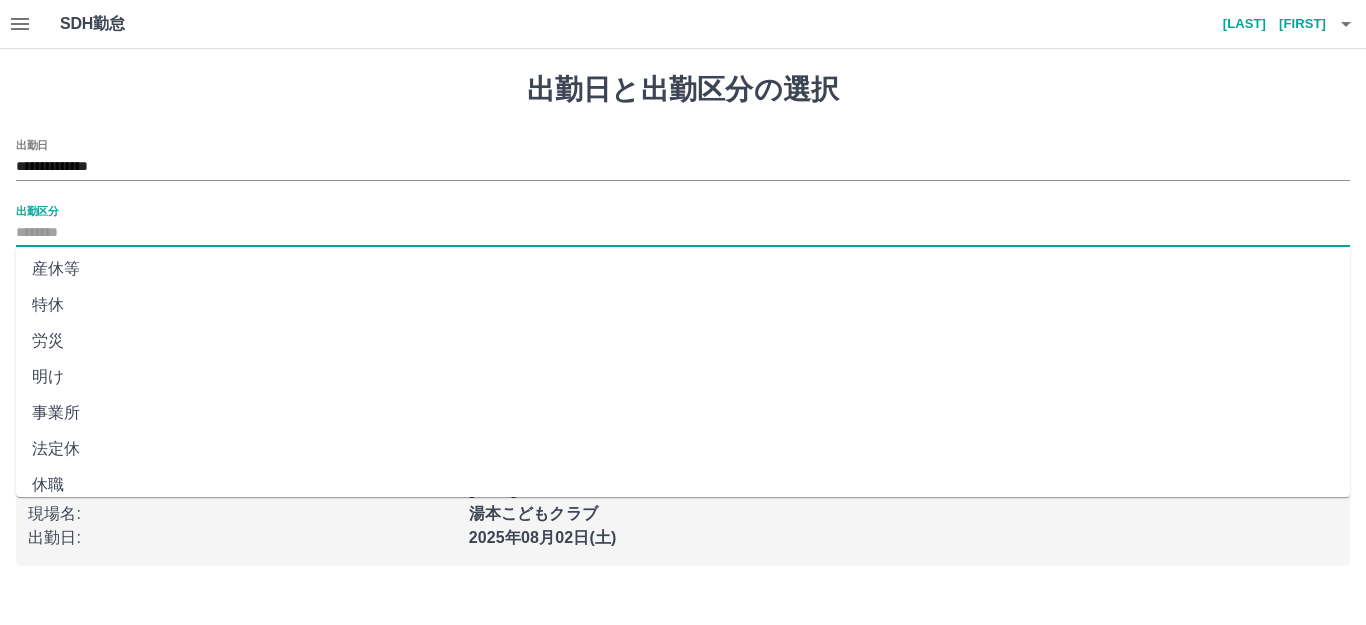 scroll, scrollTop: 414, scrollLeft: 0, axis: vertical 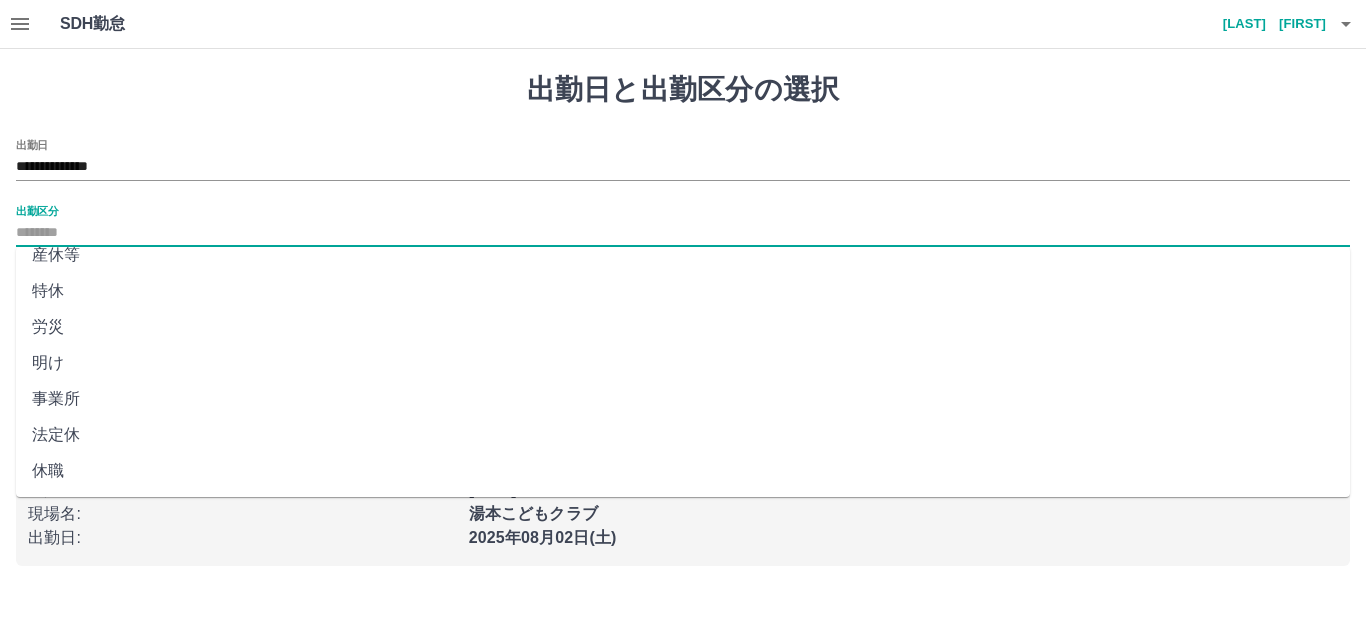 click on "法定休" at bounding box center [683, 435] 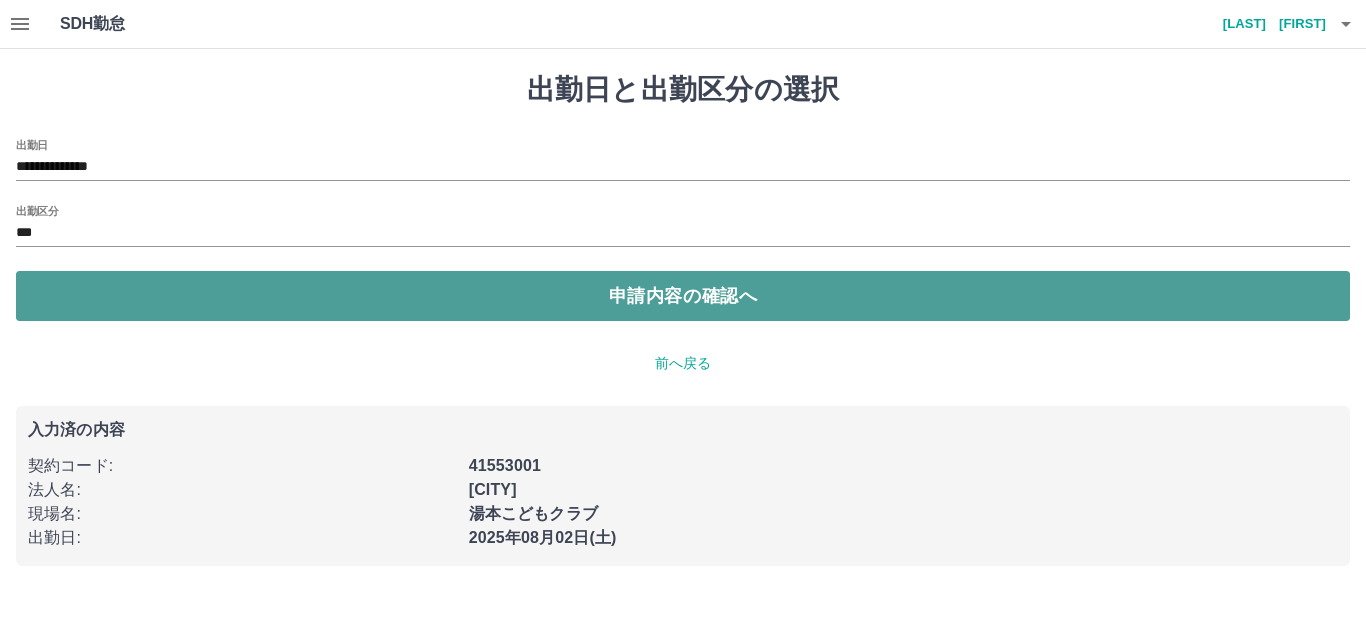 click on "申請内容の確認へ" at bounding box center (683, 296) 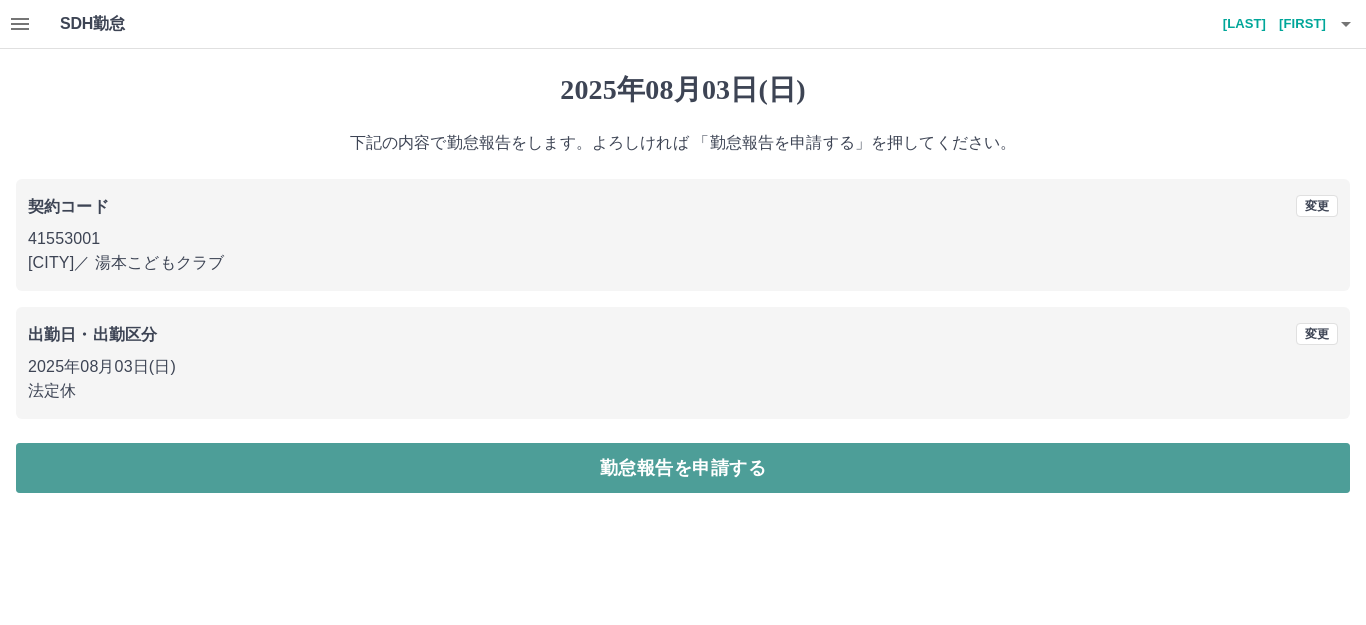 click on "勤怠報告を申請する" at bounding box center (683, 468) 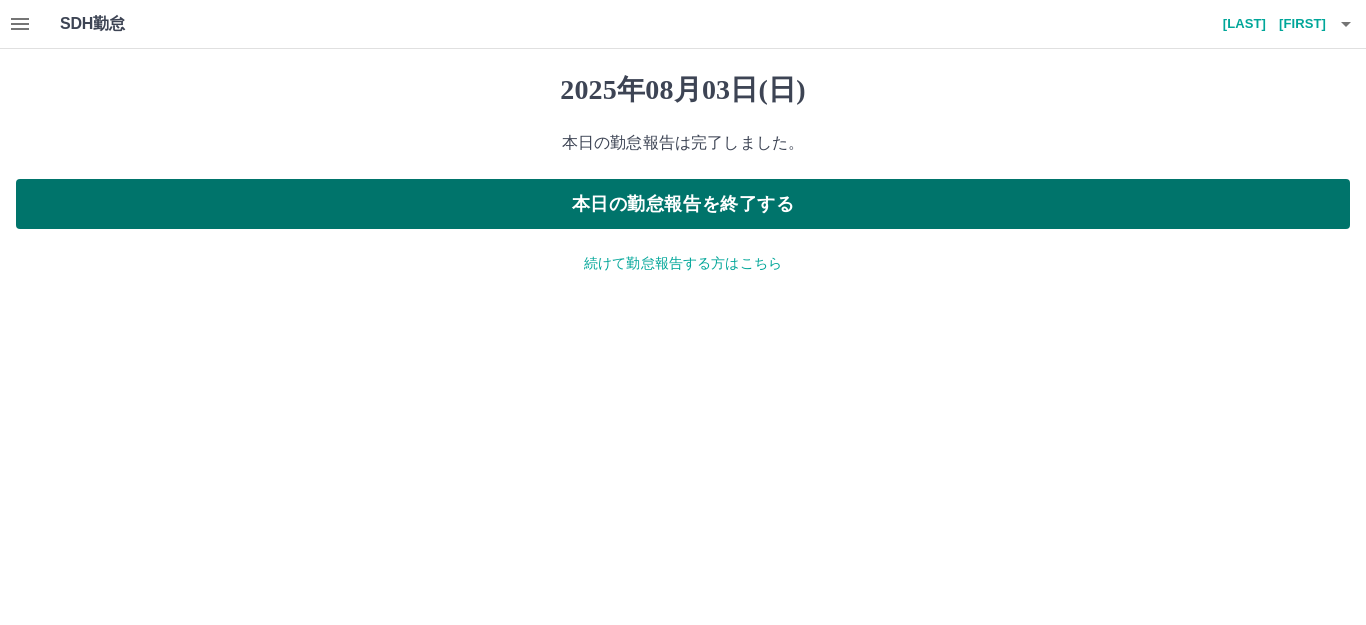 click on "本日の勤怠報告を終了する" at bounding box center (683, 204) 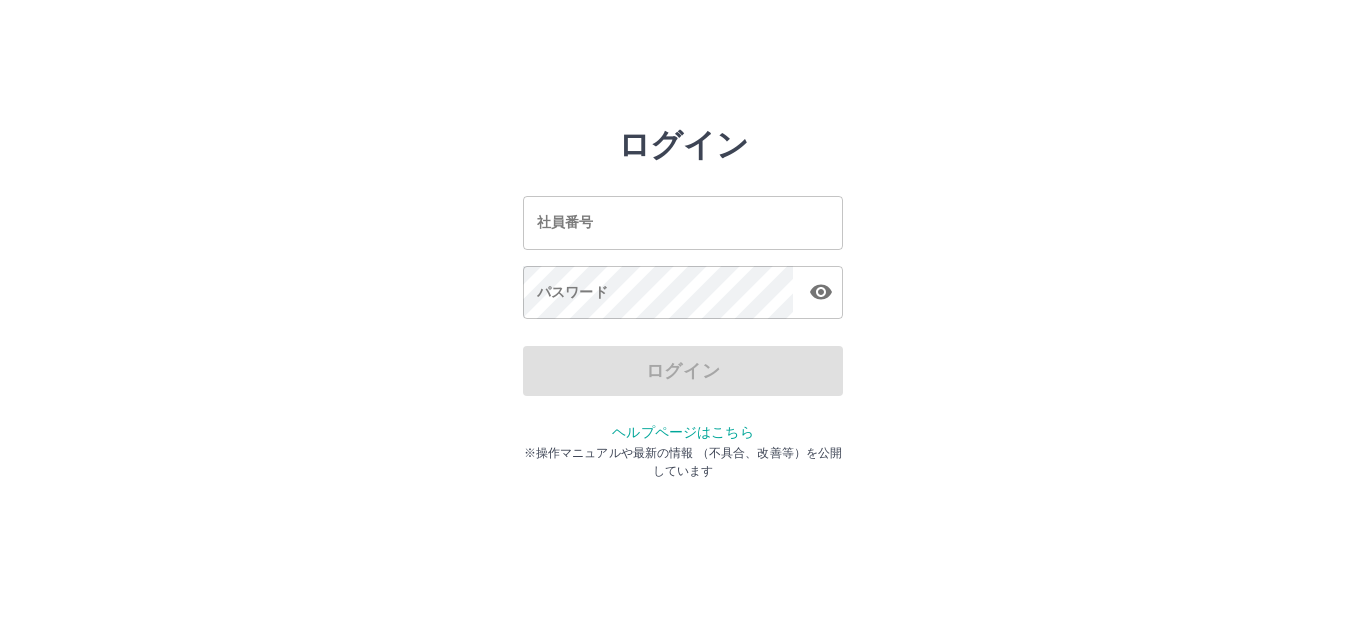 scroll, scrollTop: 0, scrollLeft: 0, axis: both 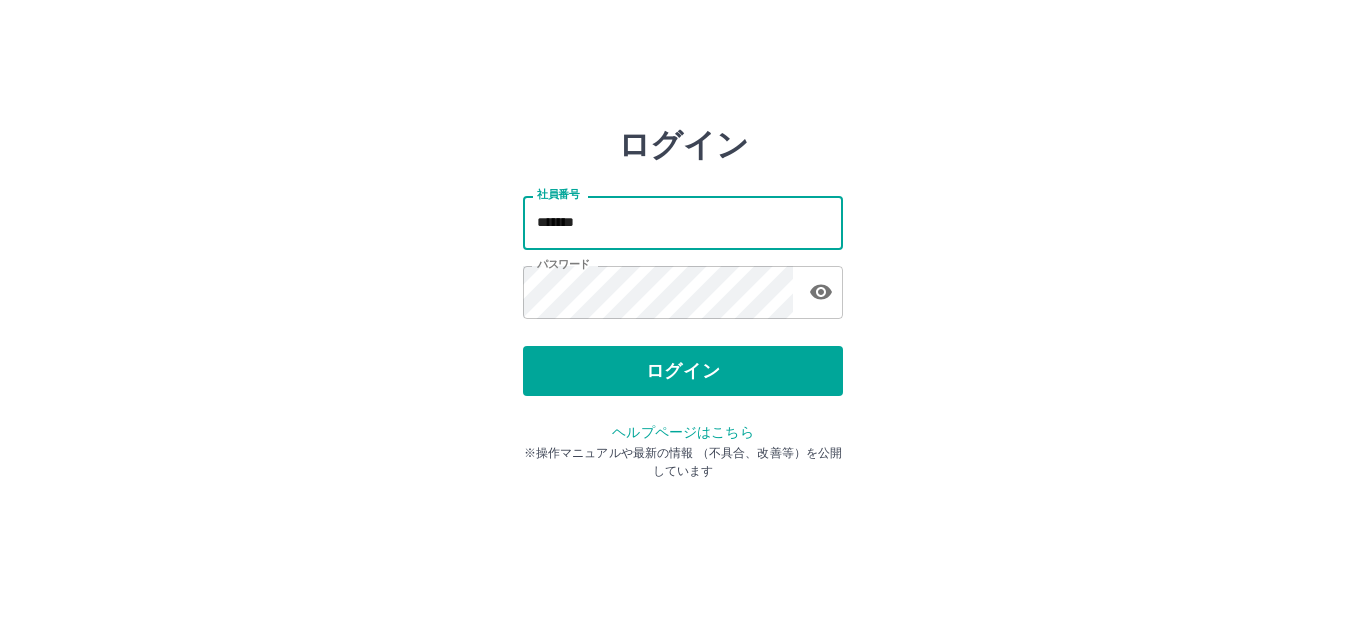 click on "*******" at bounding box center (683, 222) 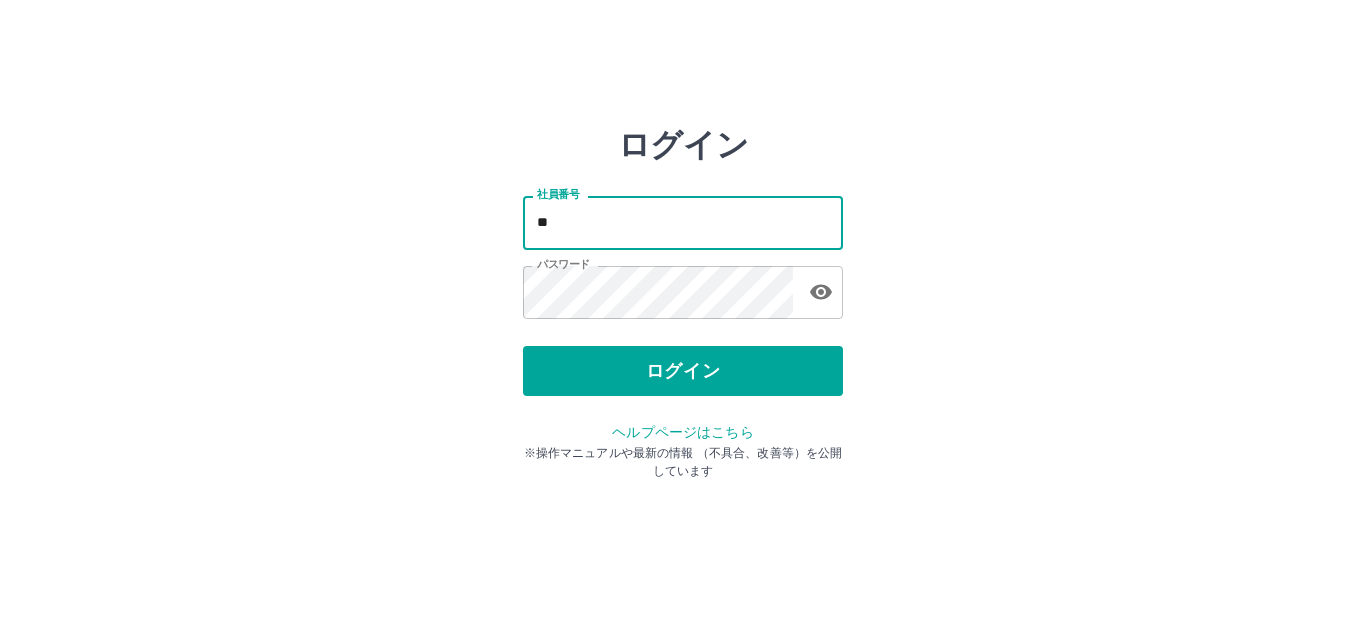 type on "*" 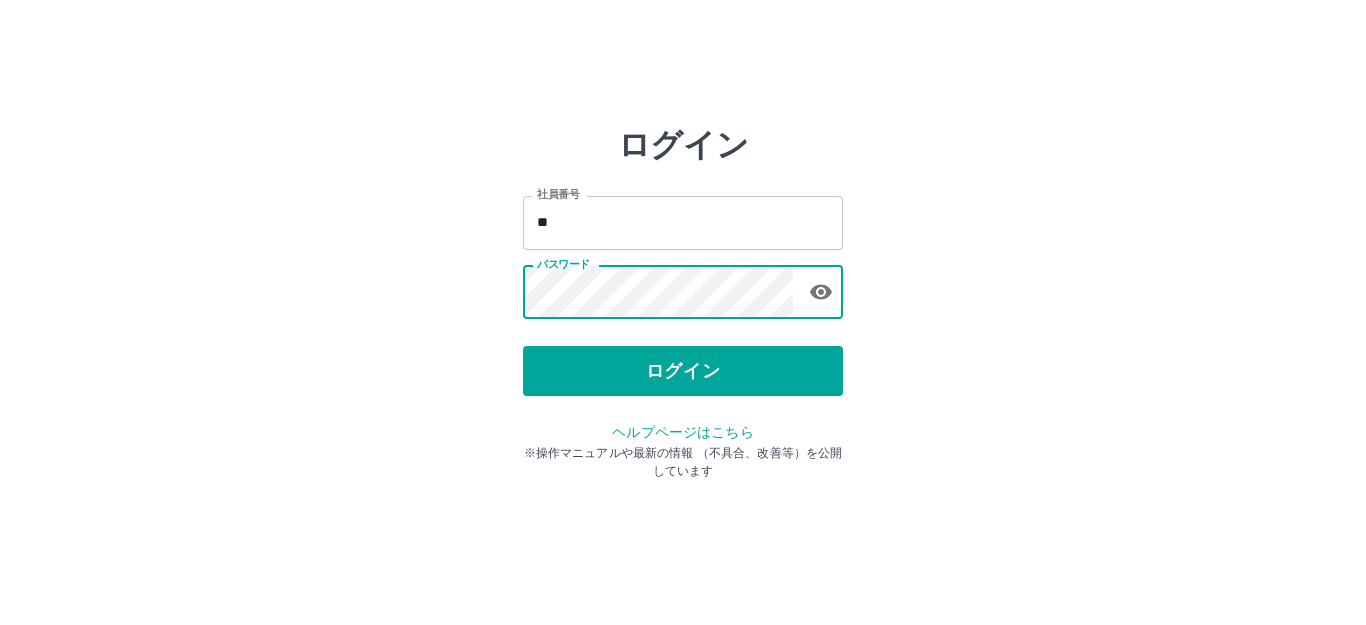 click on "**" at bounding box center [683, 222] 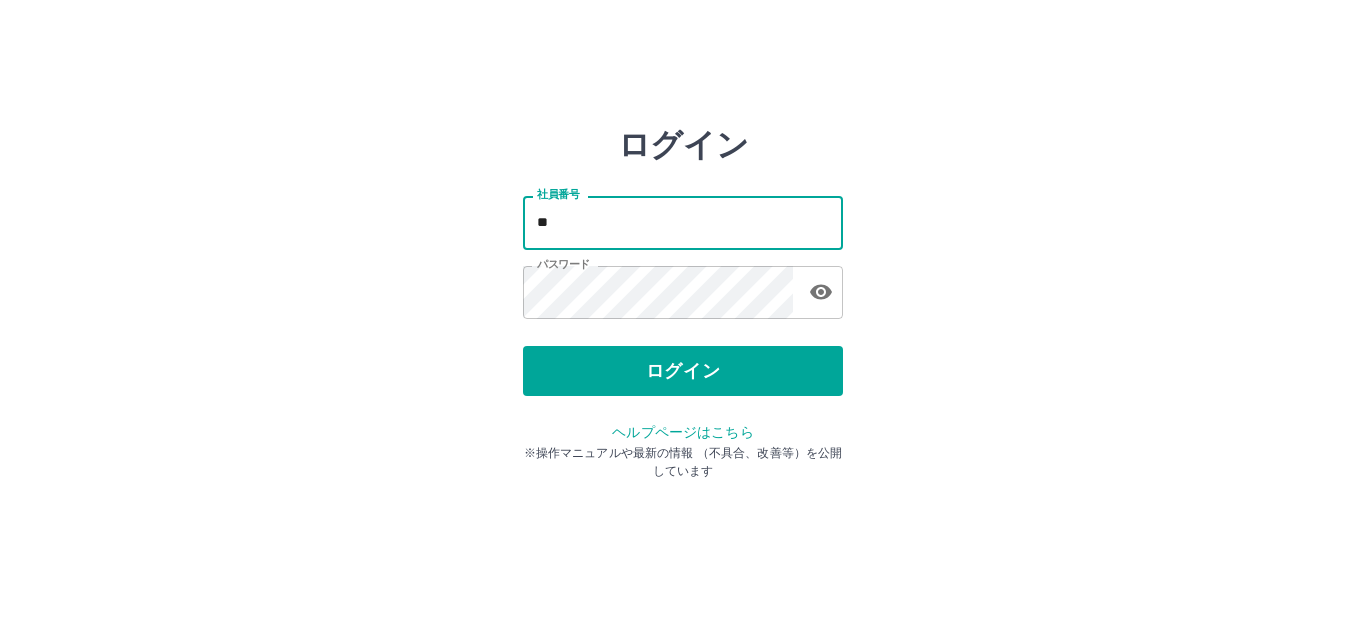 type on "*" 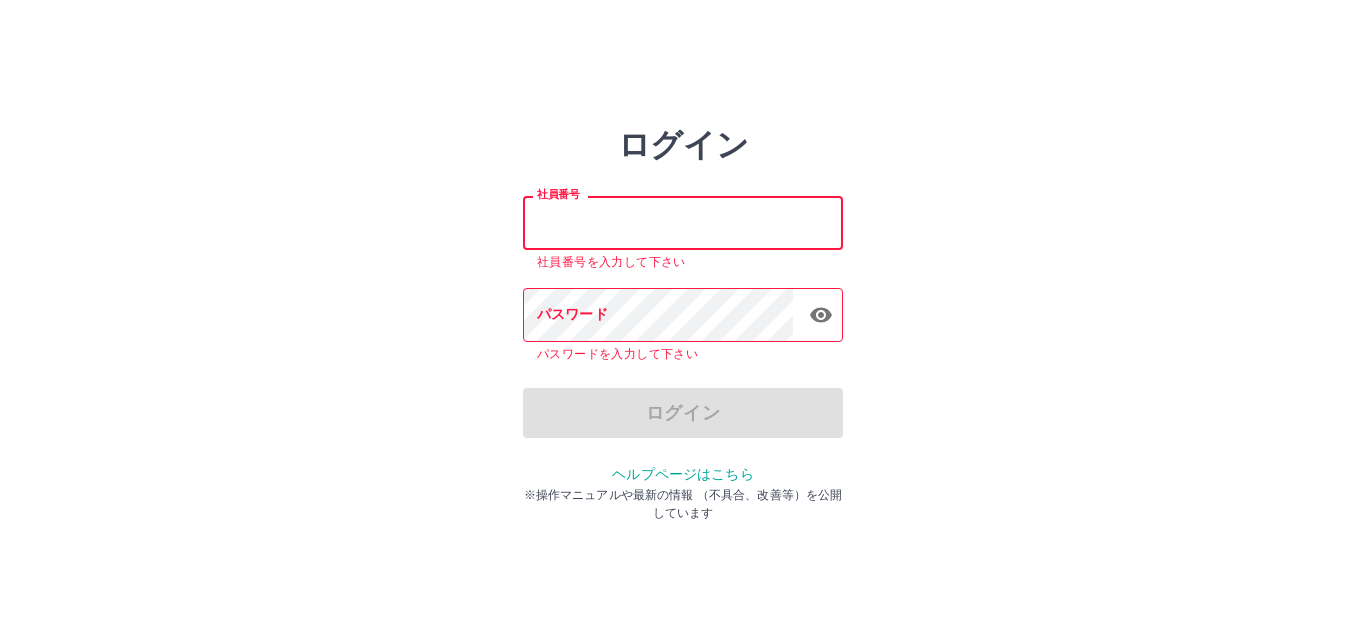 click on "社員番号" at bounding box center (683, 222) 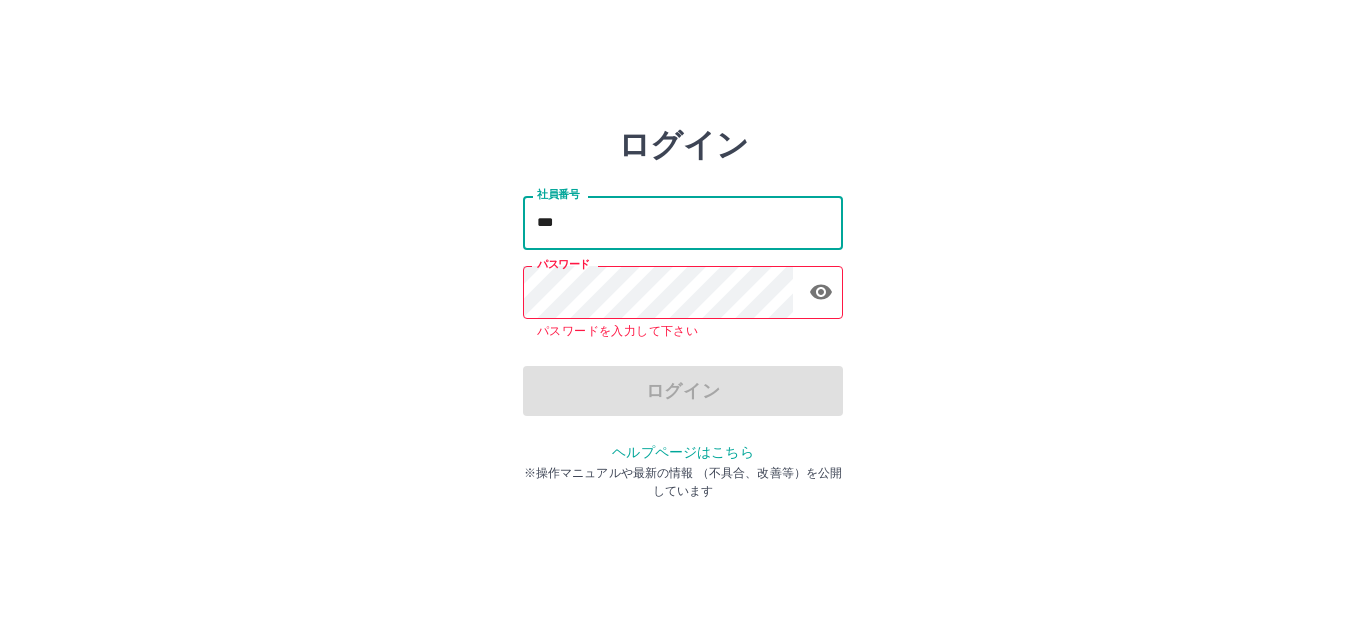 type on "*******" 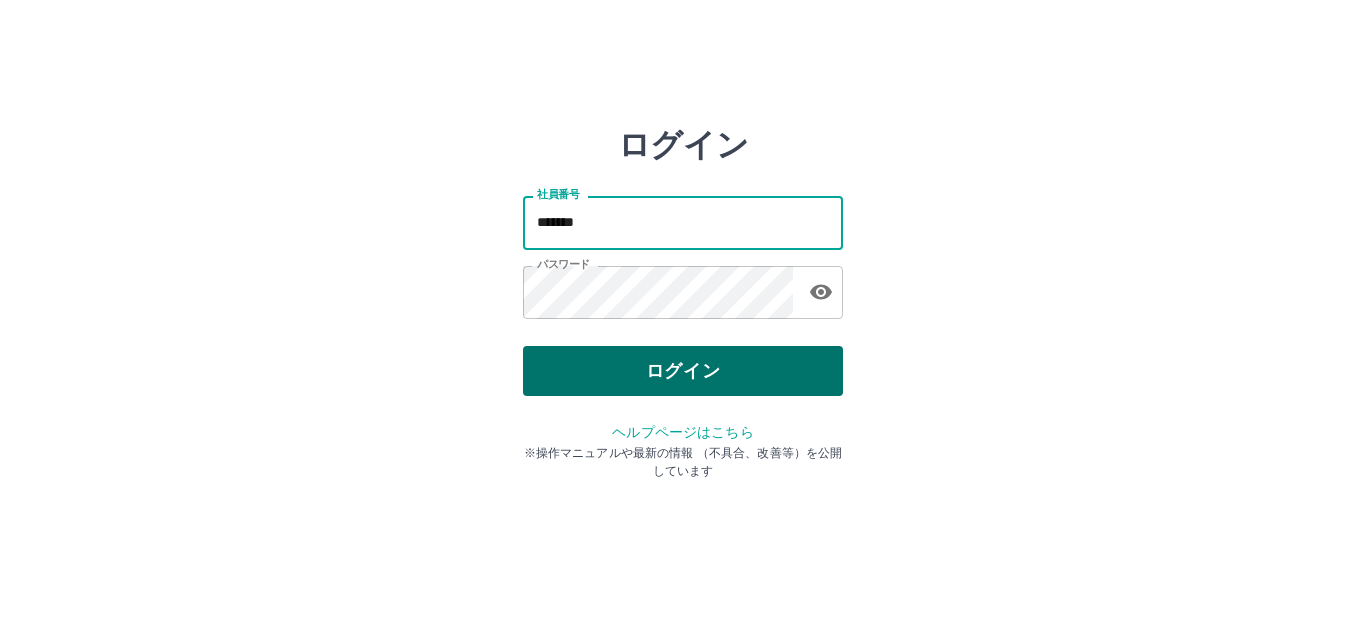 click on "ログイン" at bounding box center [683, 371] 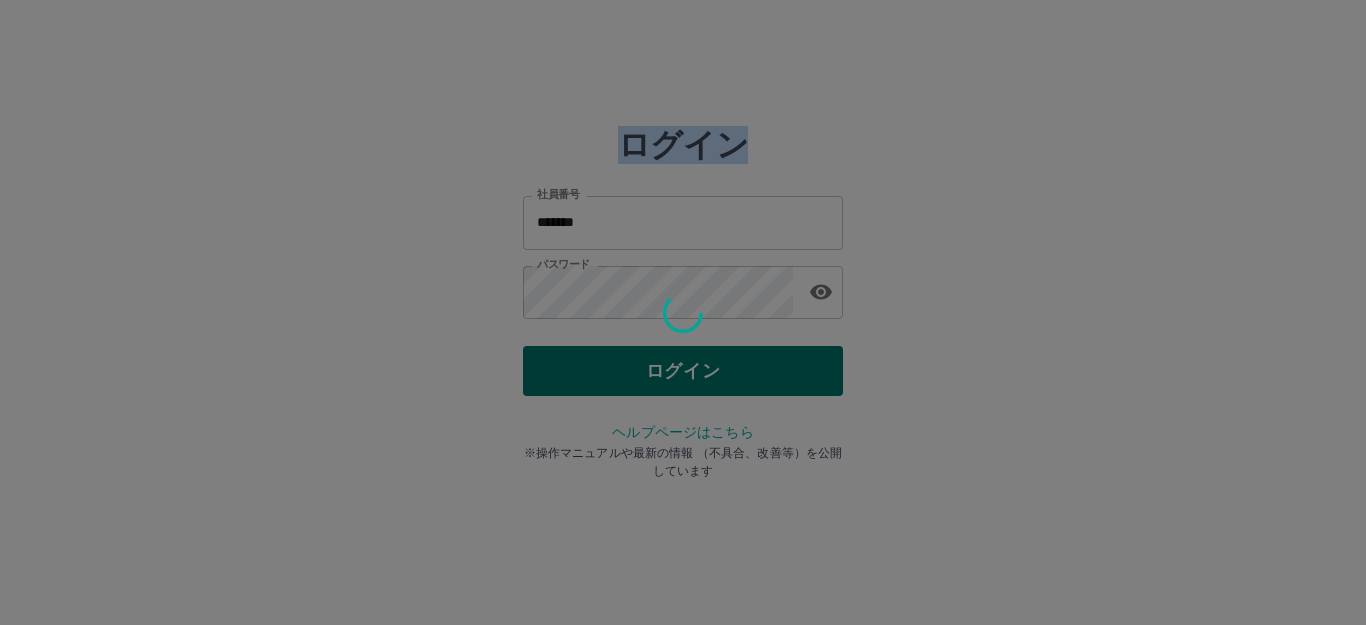 click at bounding box center [683, 312] 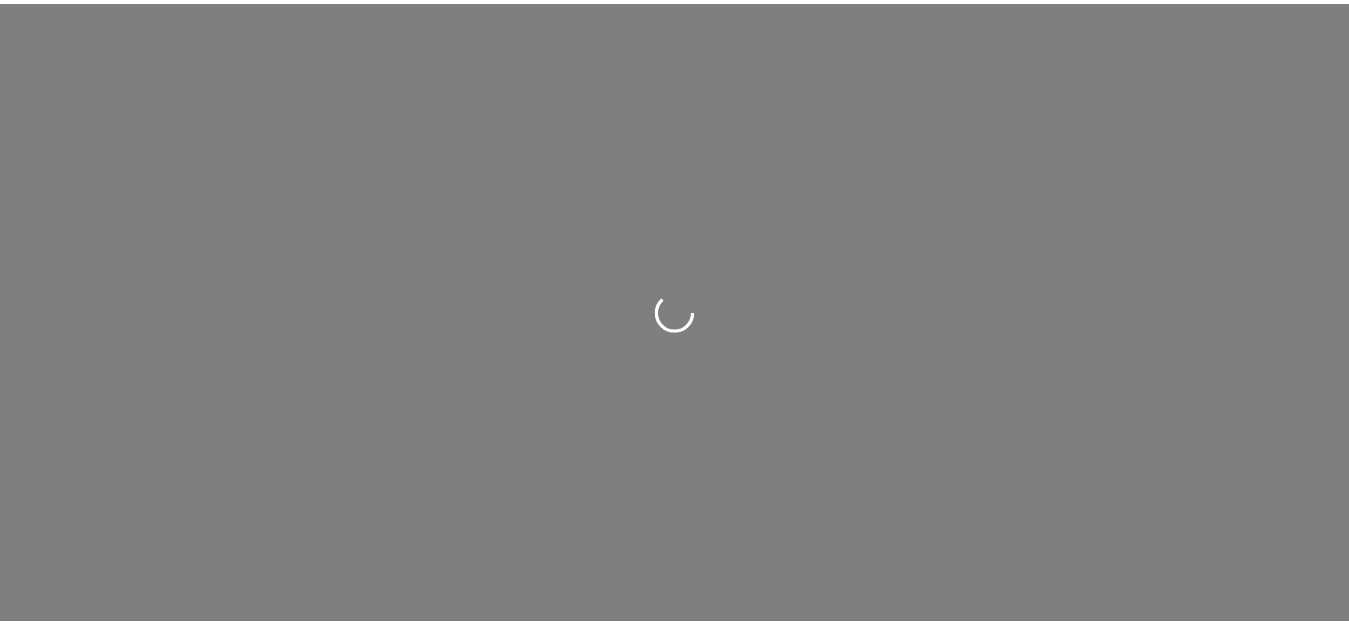 scroll, scrollTop: 0, scrollLeft: 0, axis: both 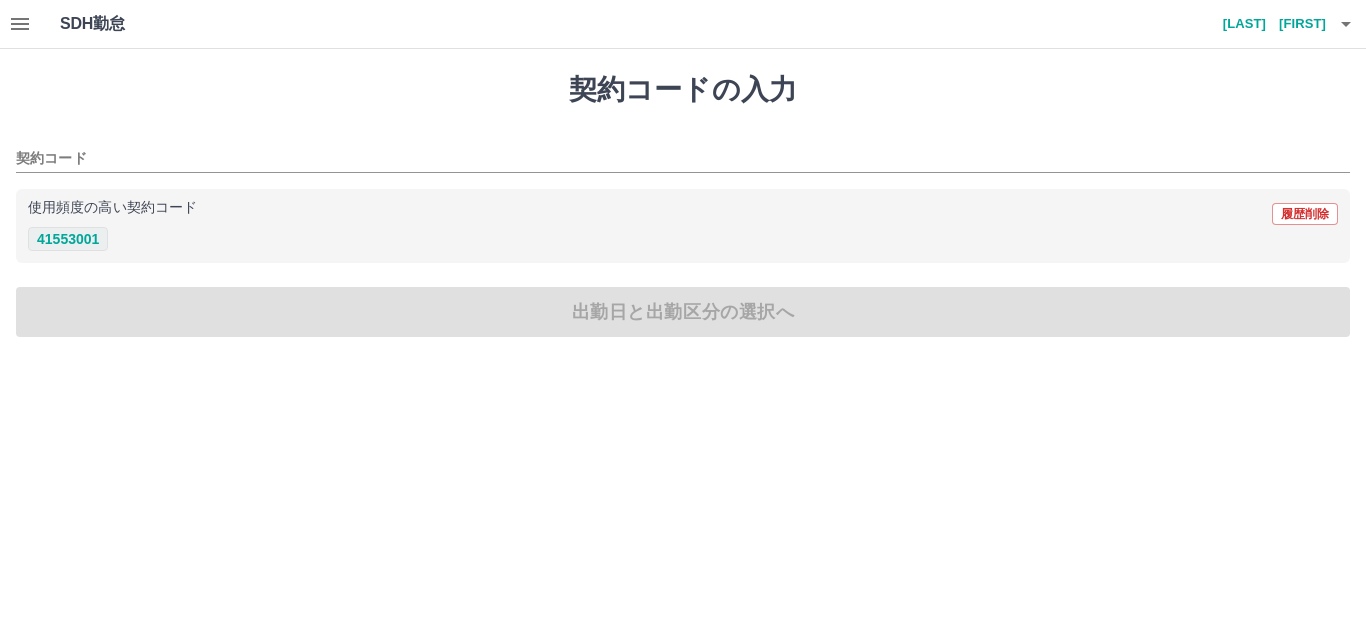 click on "41553001" at bounding box center [68, 239] 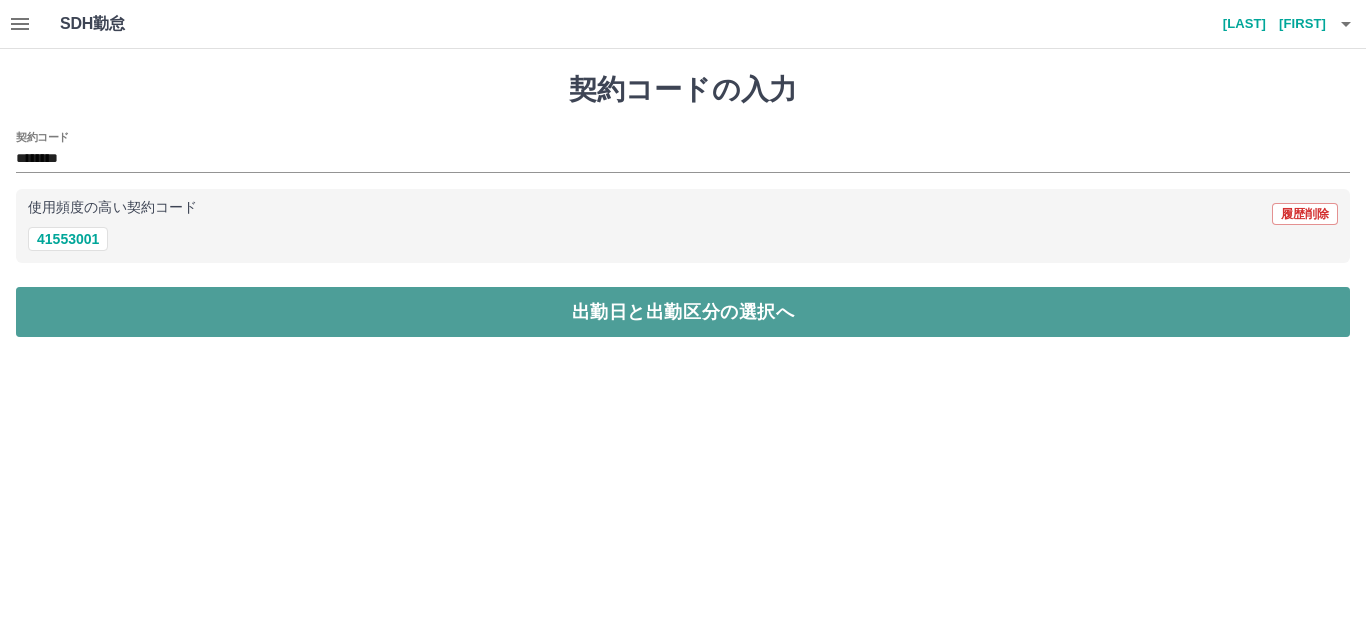 click on "出勤日と出勤区分の選択へ" at bounding box center [683, 312] 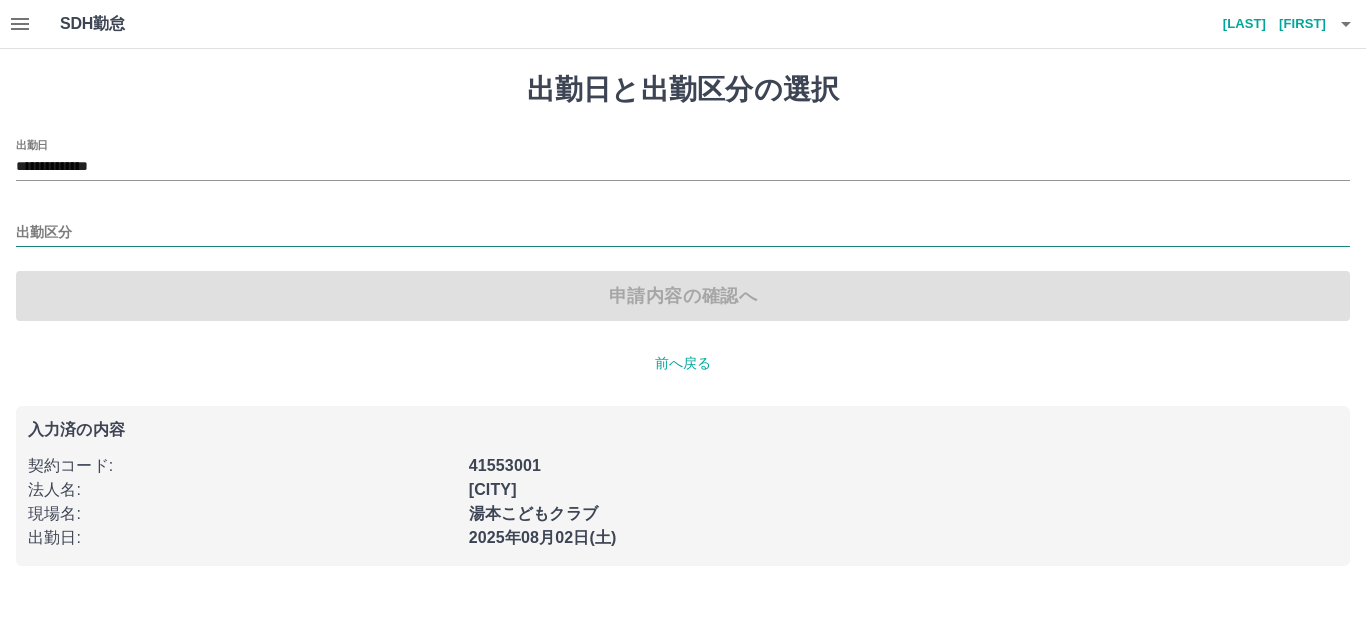 click on "出勤区分" at bounding box center (683, 233) 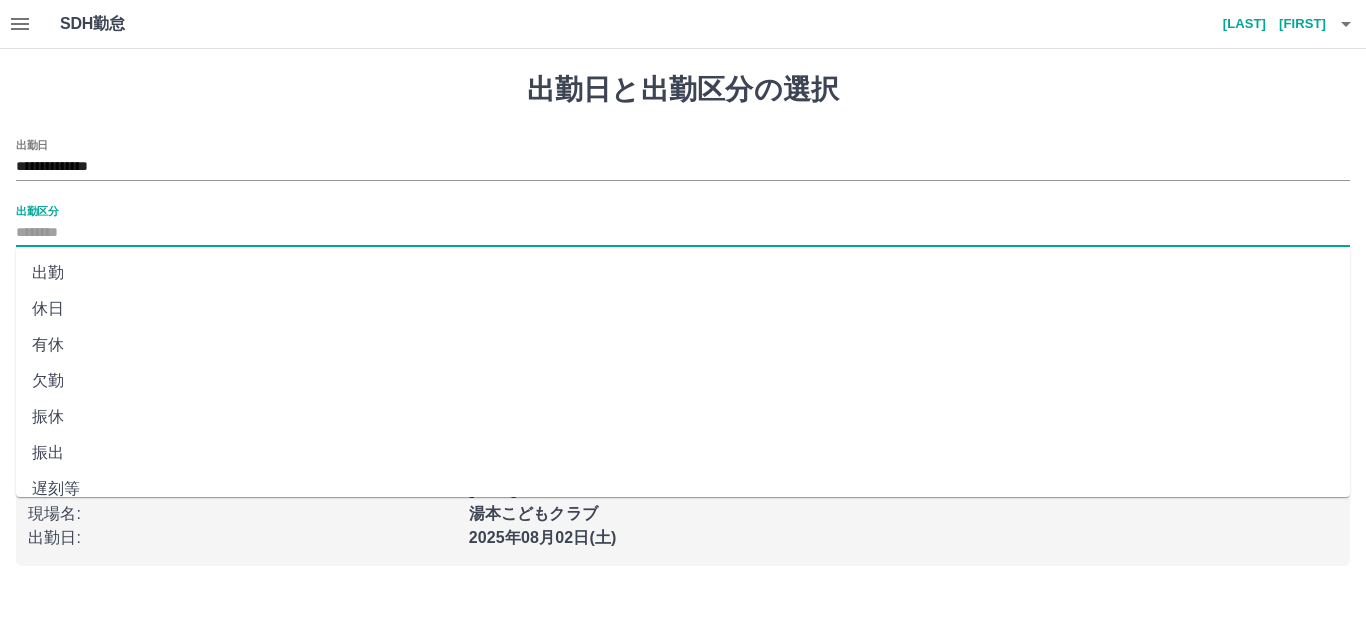 click on "出勤" at bounding box center (683, 273) 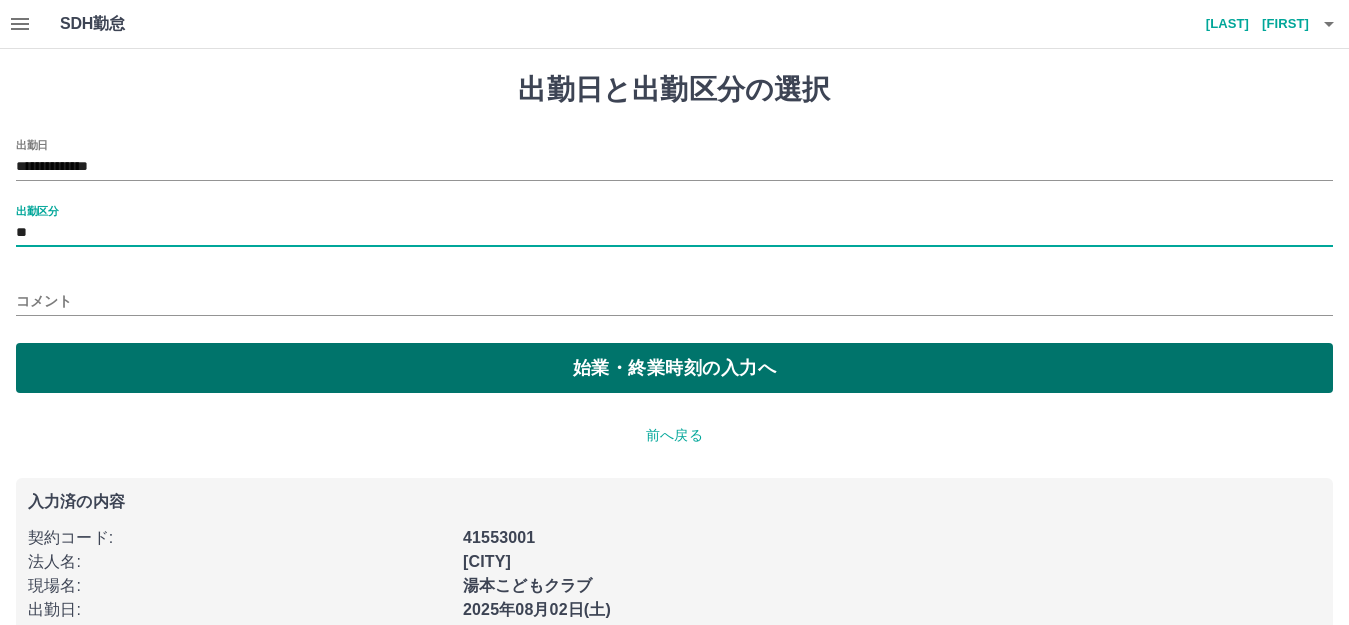 click on "始業・終業時刻の入力へ" at bounding box center [674, 368] 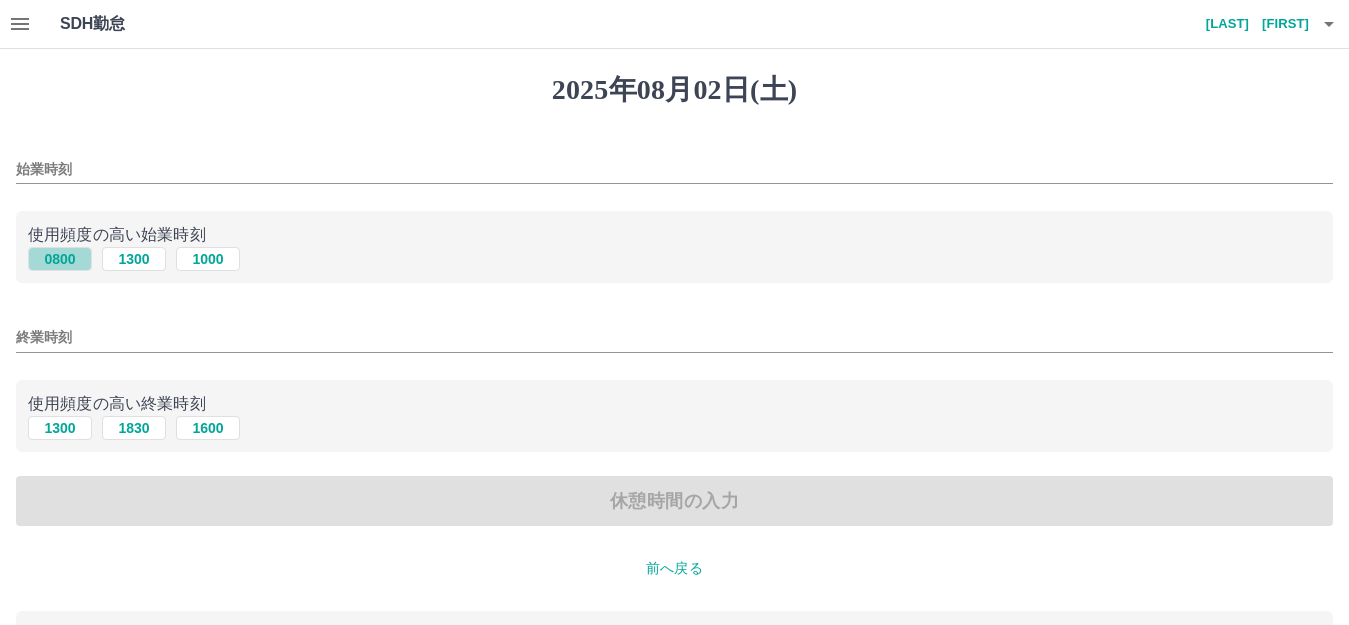 click on "0800" at bounding box center (60, 259) 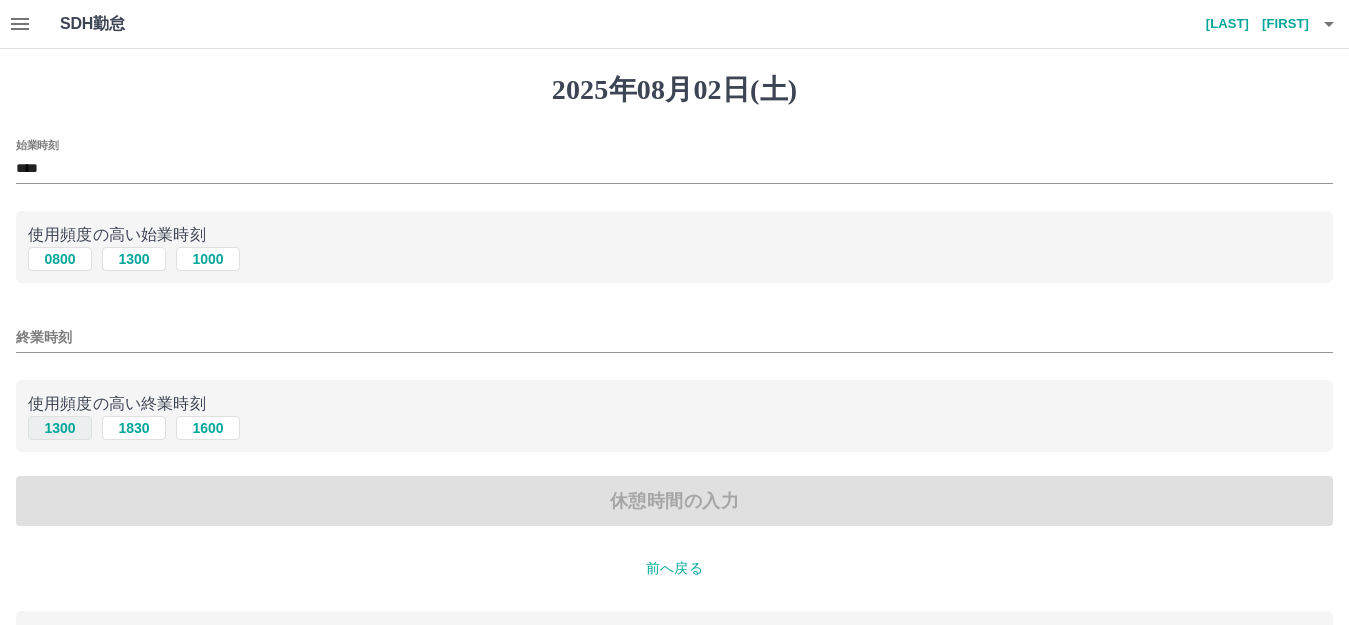 click on "1300" at bounding box center [60, 428] 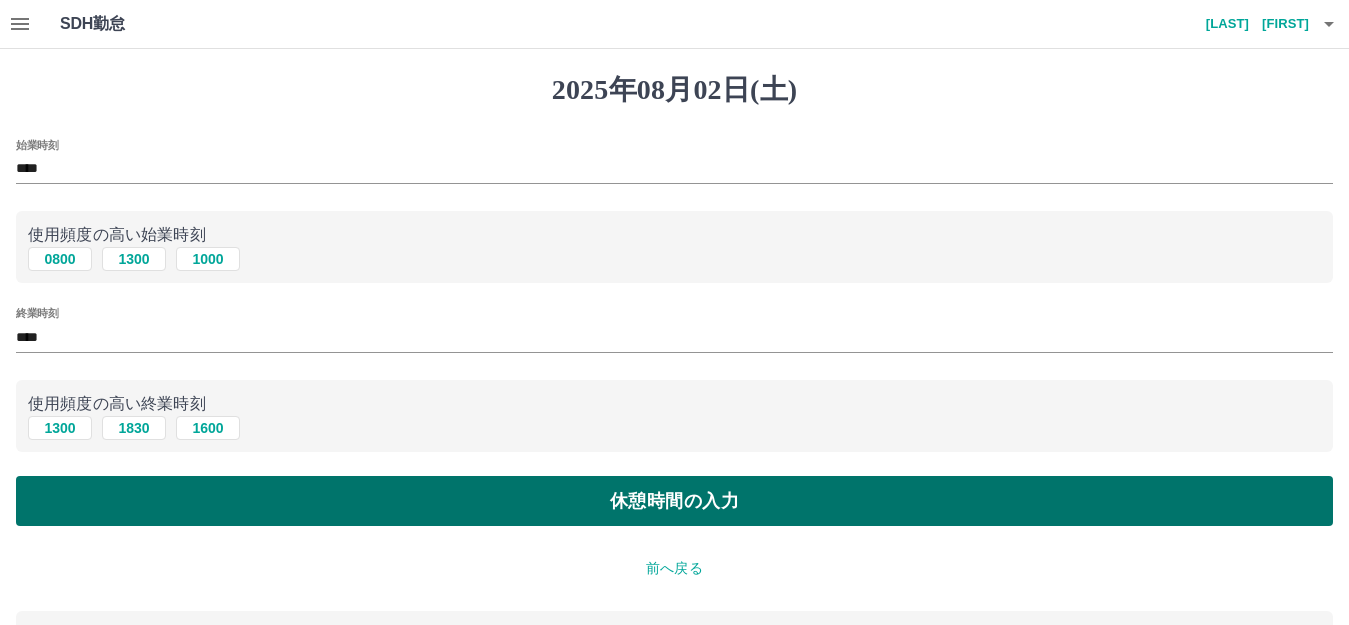 click on "休憩時間の入力" at bounding box center [674, 501] 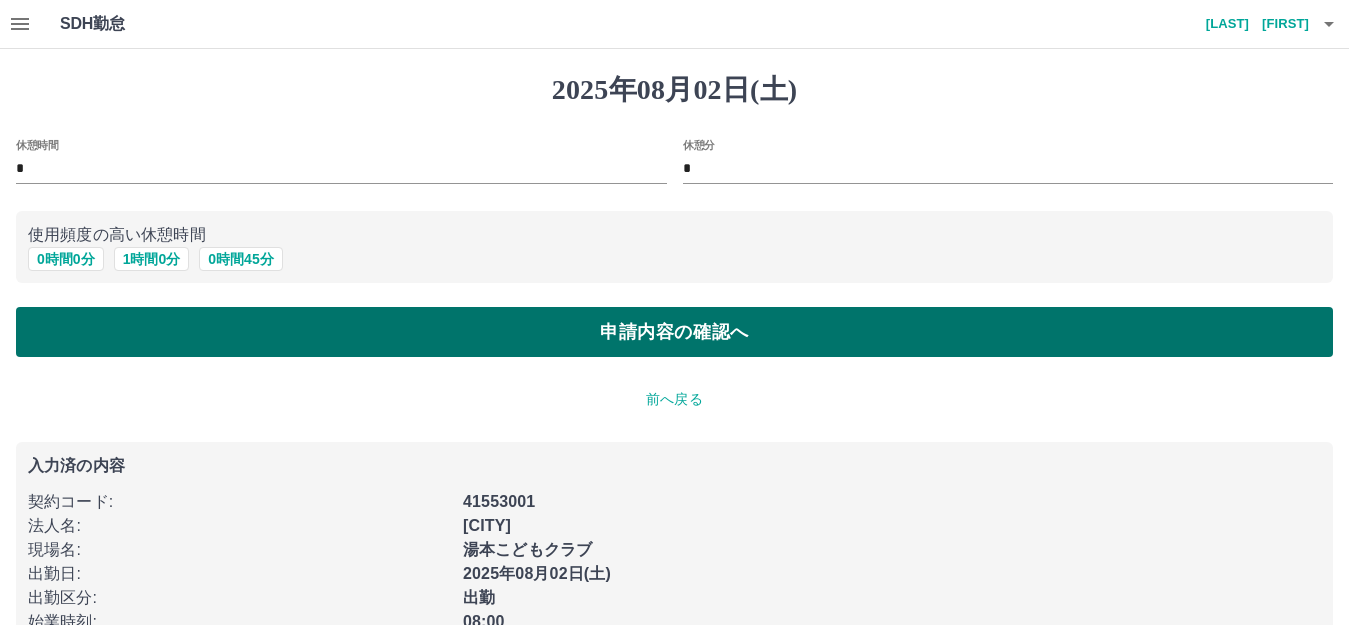 click on "申請内容の確認へ" at bounding box center (674, 332) 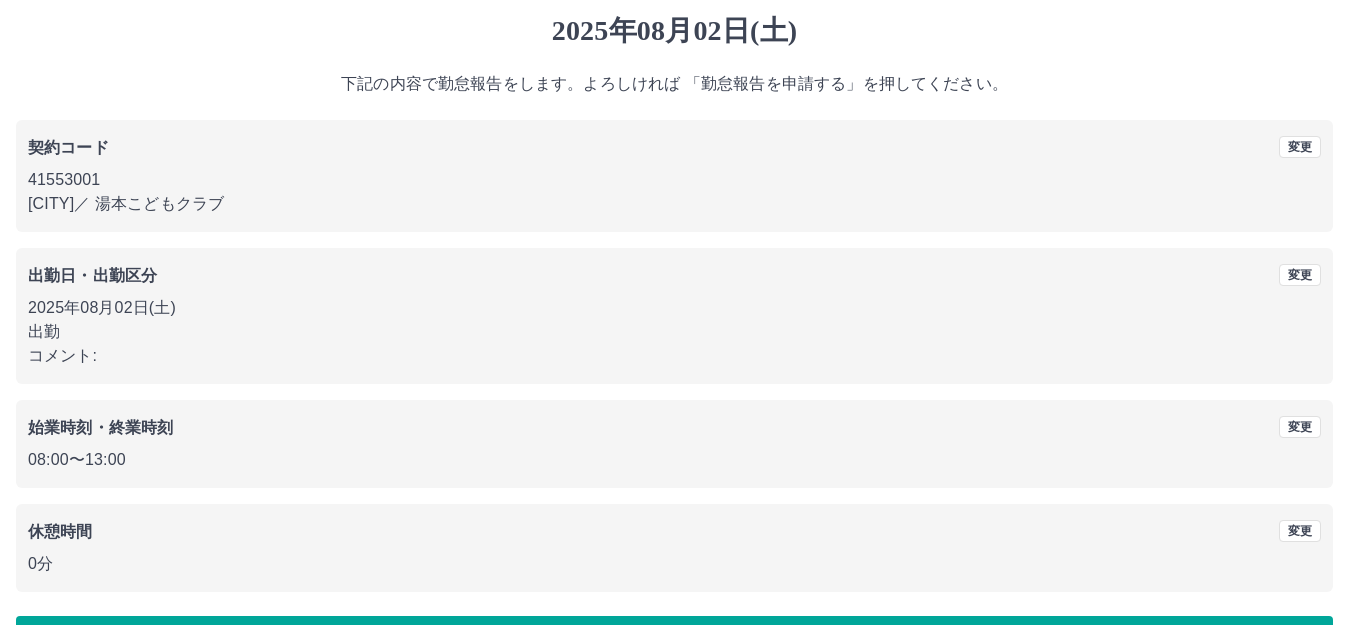 scroll, scrollTop: 124, scrollLeft: 0, axis: vertical 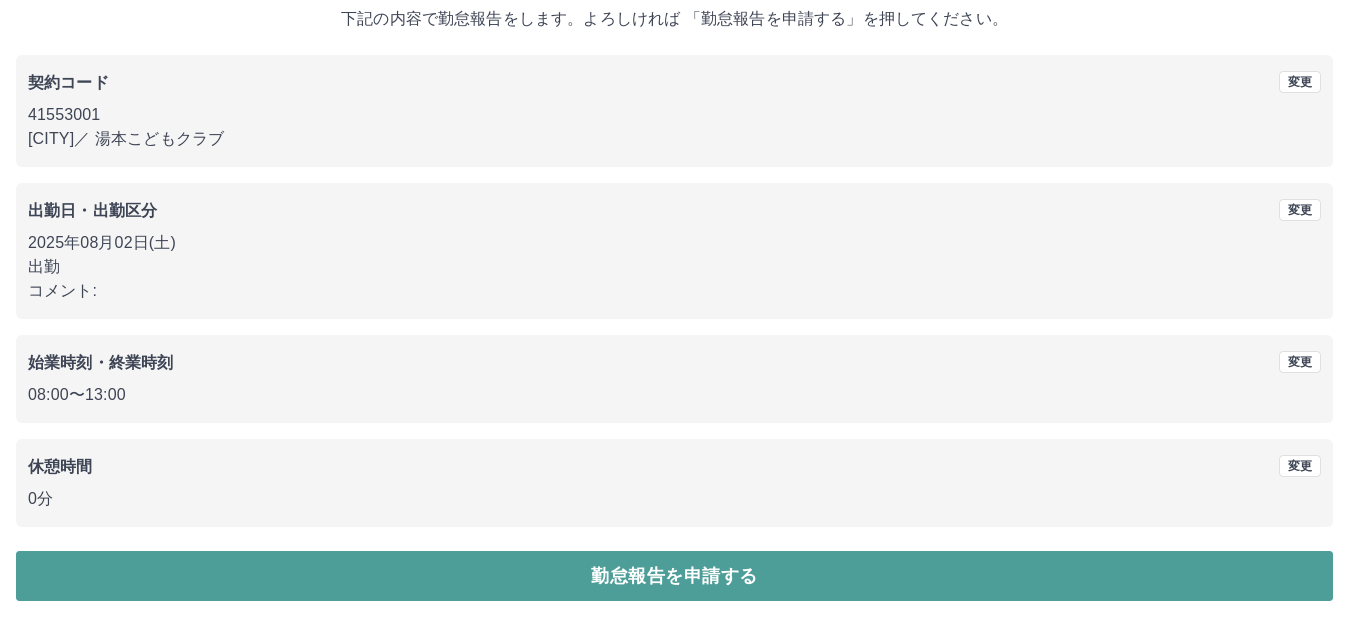 click on "勤怠報告を申請する" at bounding box center (674, 576) 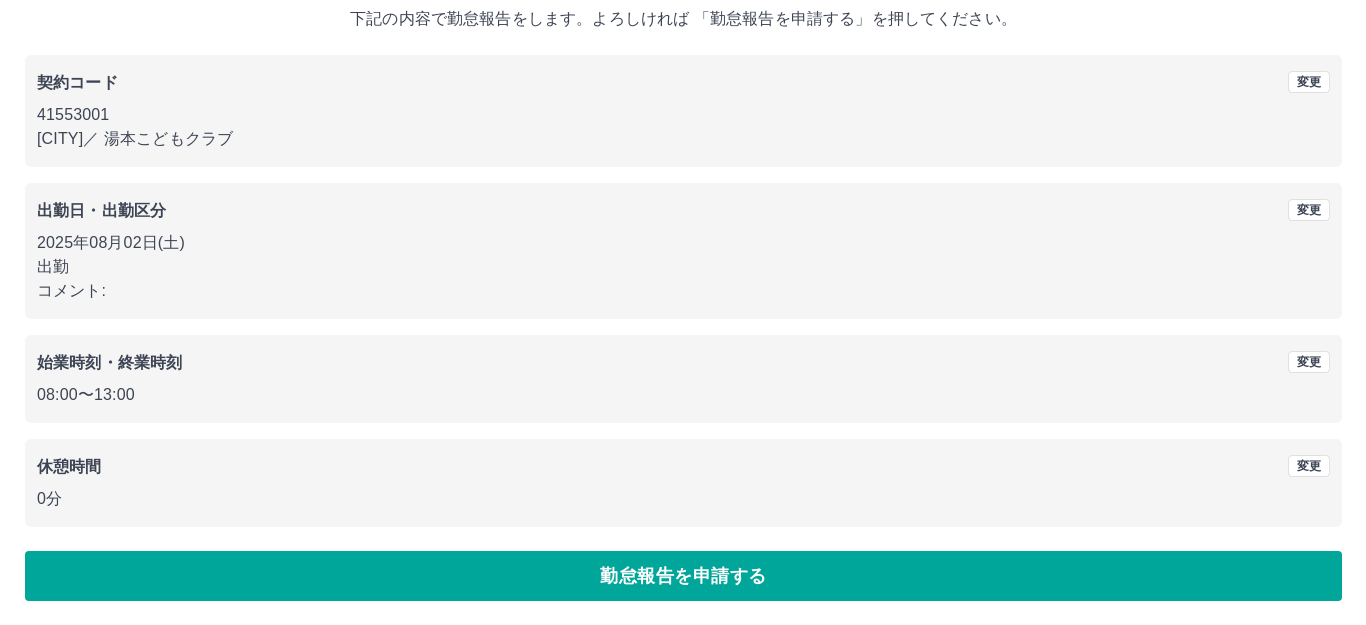 scroll, scrollTop: 0, scrollLeft: 0, axis: both 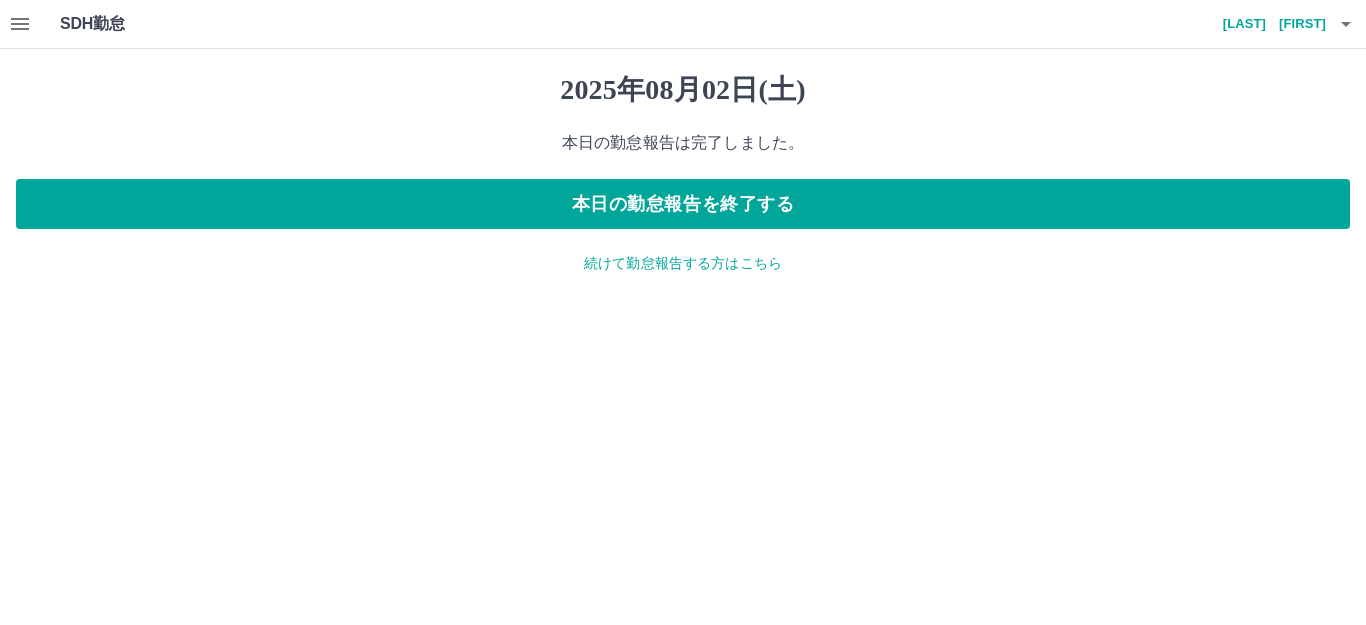 click on "続けて勤怠報告する方はこちら" at bounding box center (683, 263) 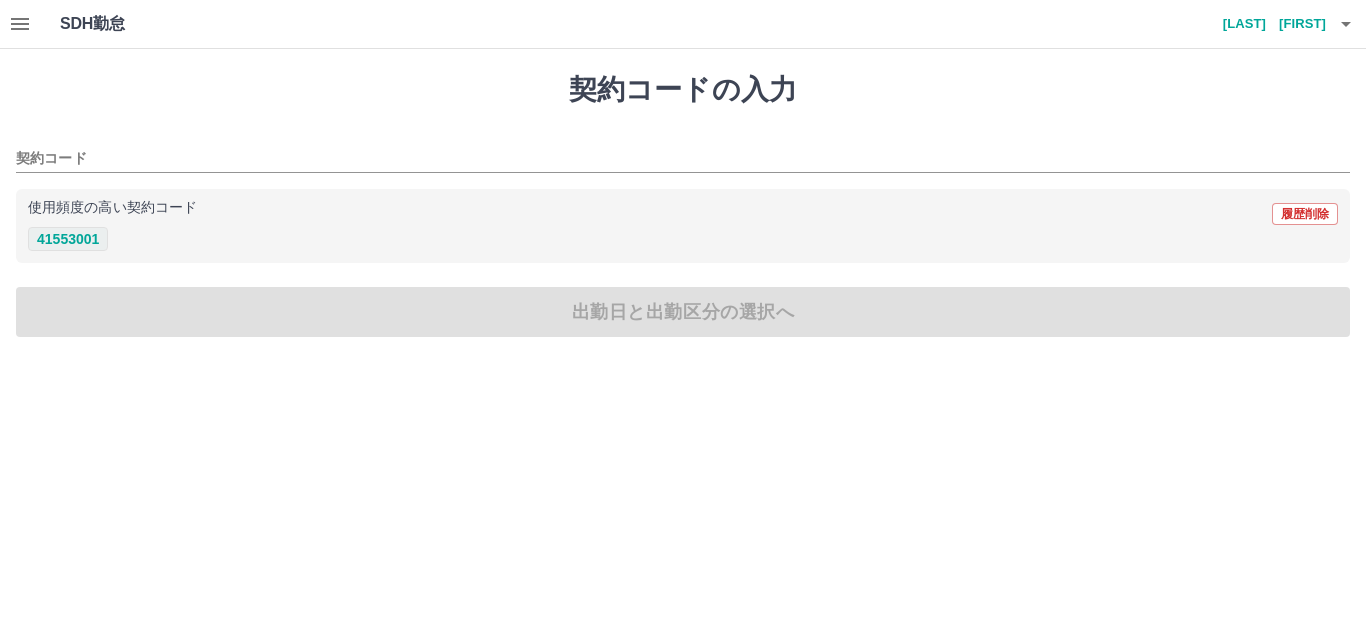 click on "41553001" at bounding box center [68, 239] 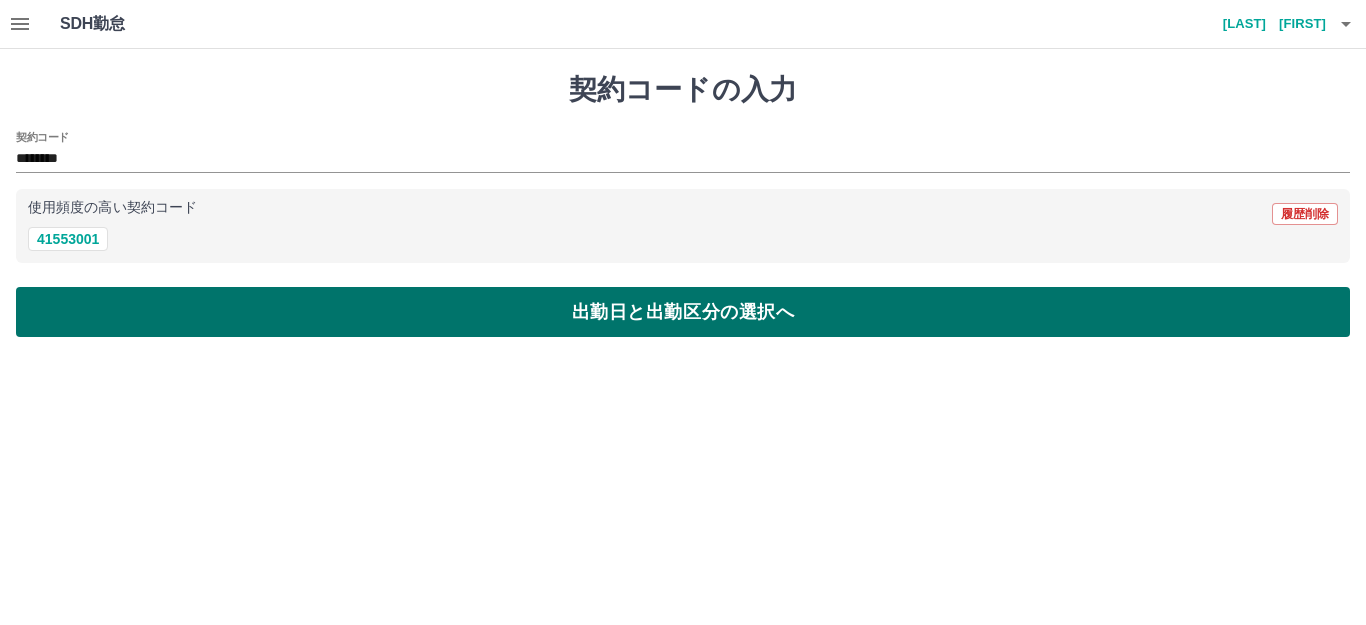 click on "出勤日と出勤区分の選択へ" at bounding box center [683, 312] 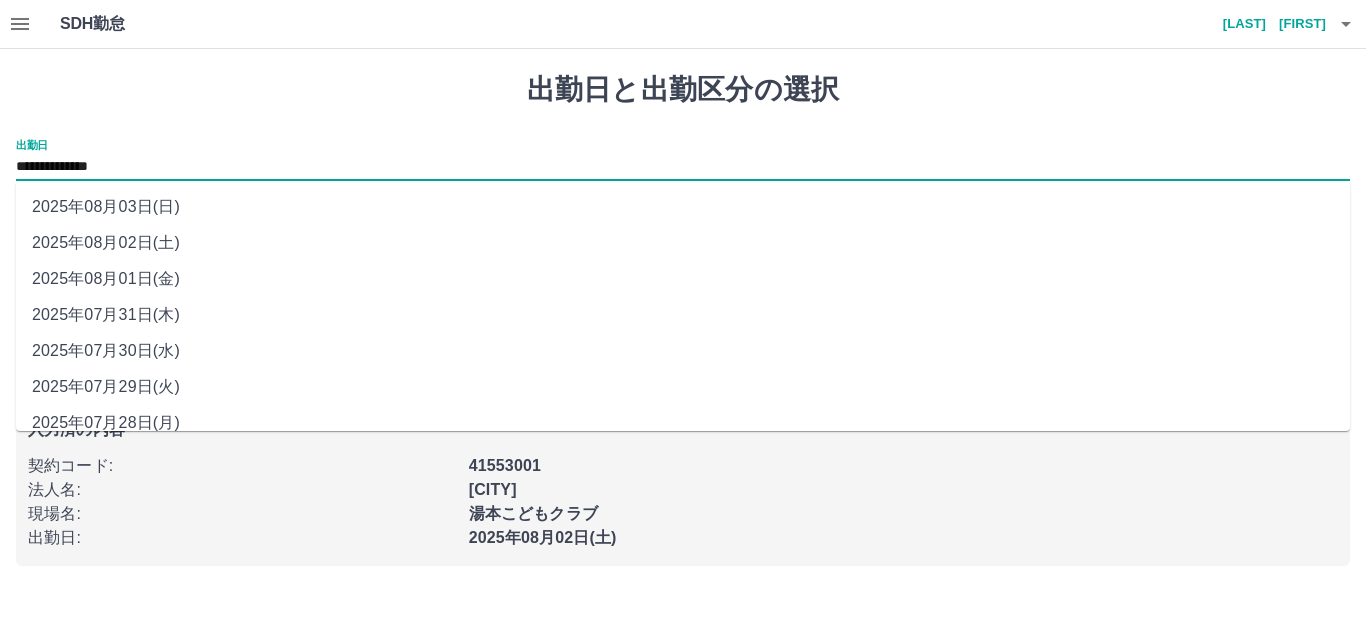 click on "**********" at bounding box center (683, 167) 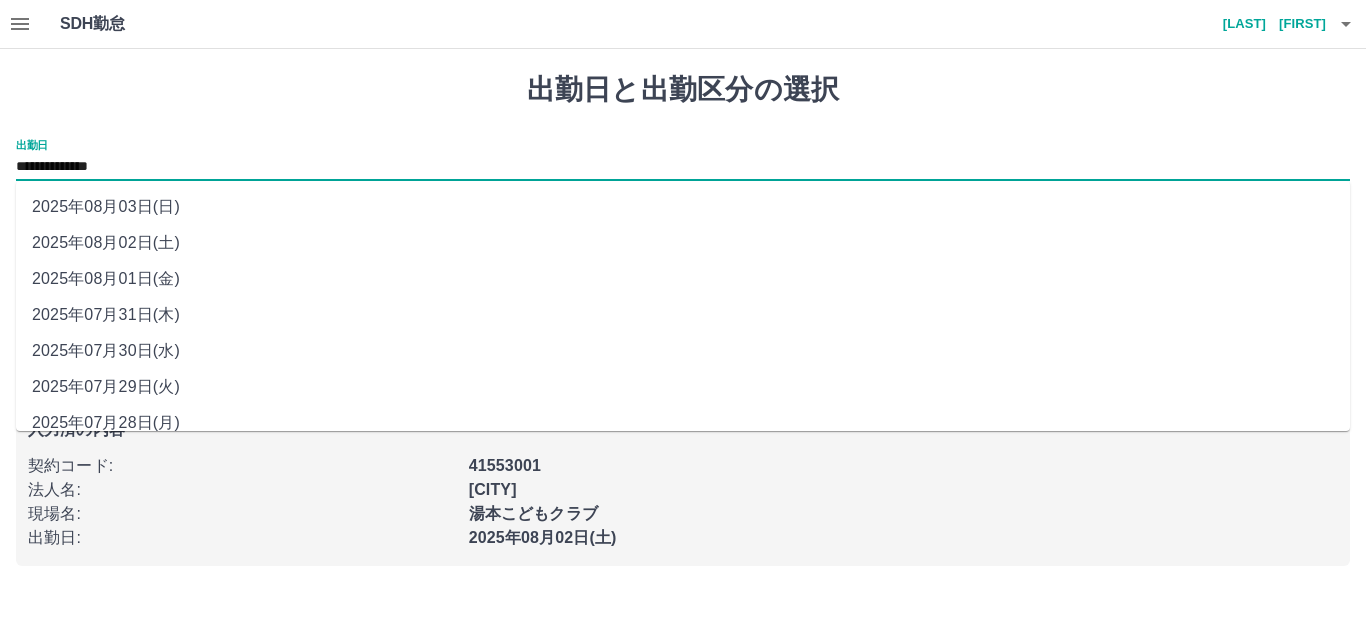click on "2025年08月03日(日)" at bounding box center [683, 207] 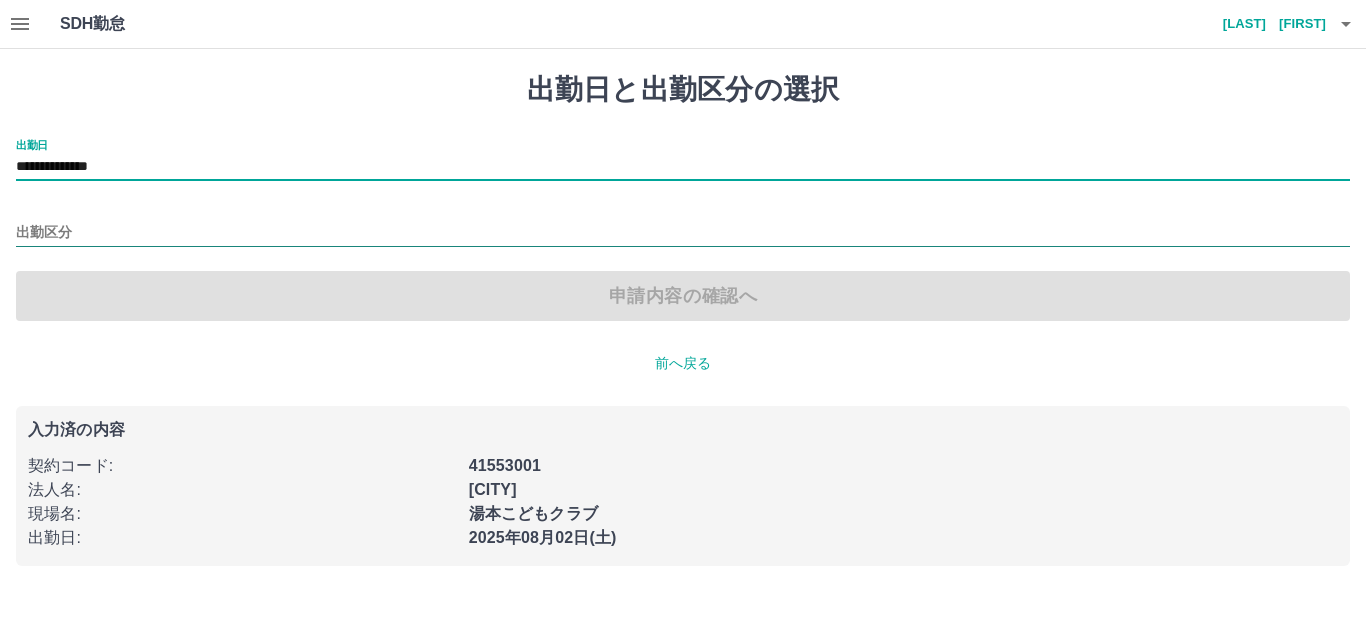 click on "出勤区分" at bounding box center (683, 233) 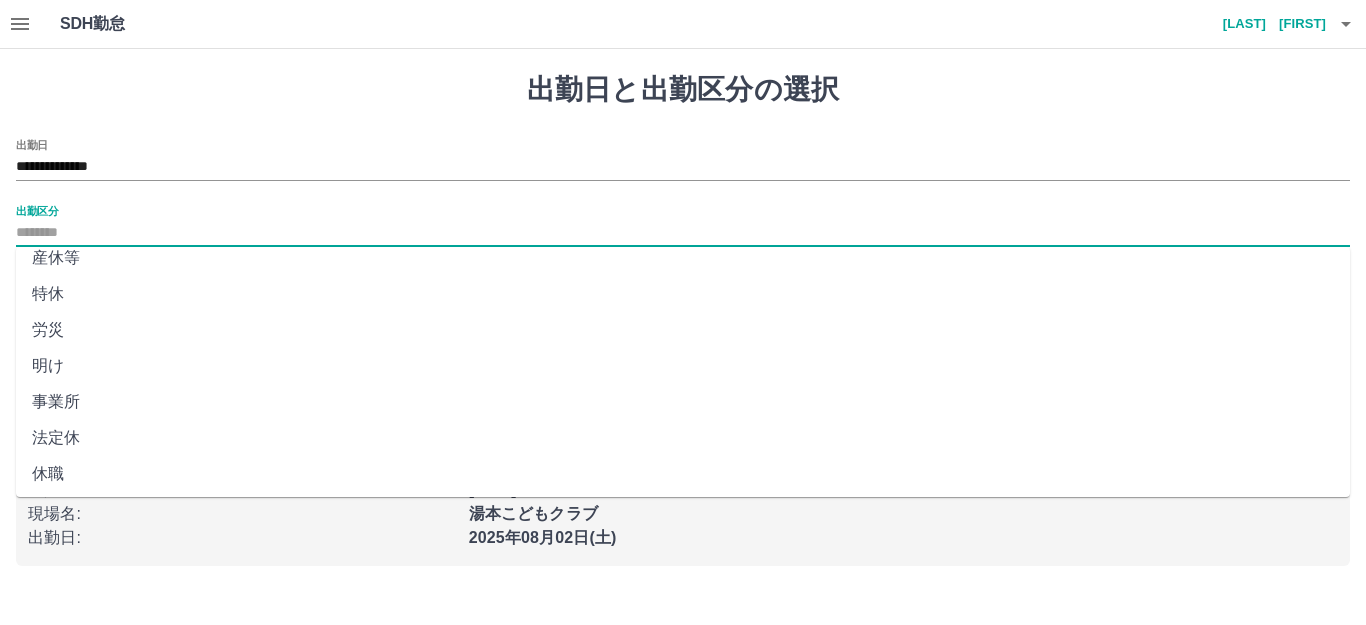 scroll, scrollTop: 414, scrollLeft: 0, axis: vertical 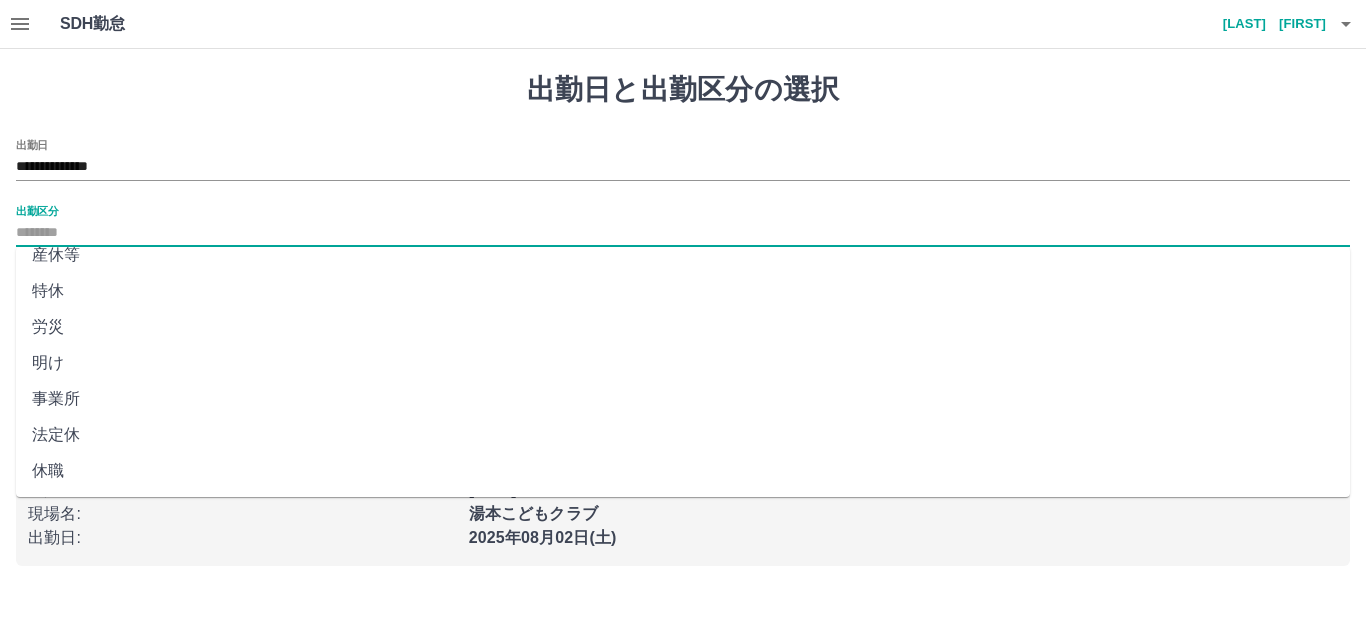 click on "法定休" at bounding box center [683, 435] 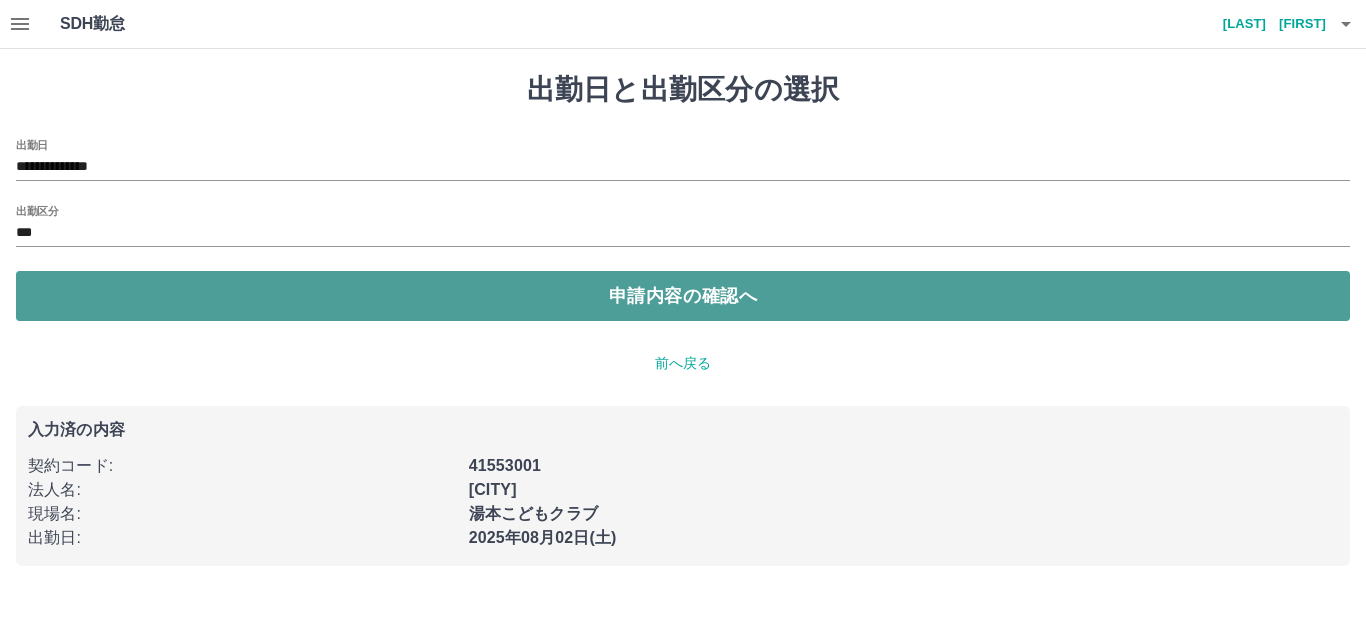 click on "申請内容の確認へ" at bounding box center (683, 296) 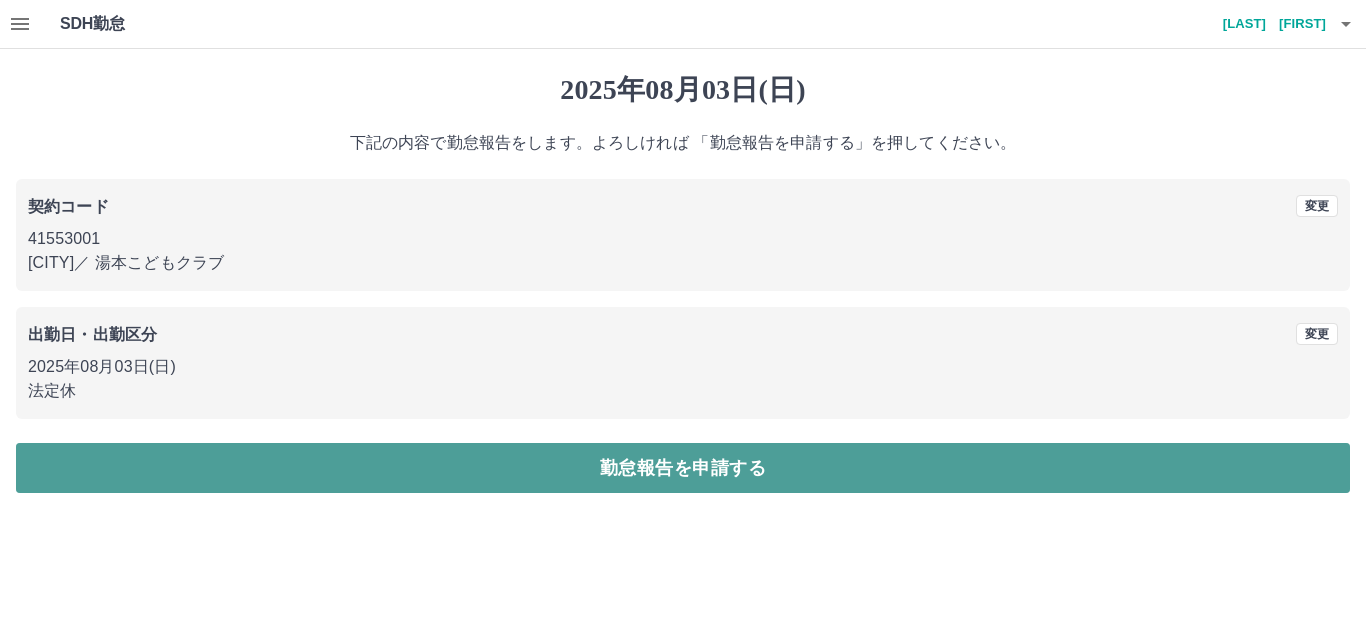 click on "勤怠報告を申請する" at bounding box center (683, 468) 